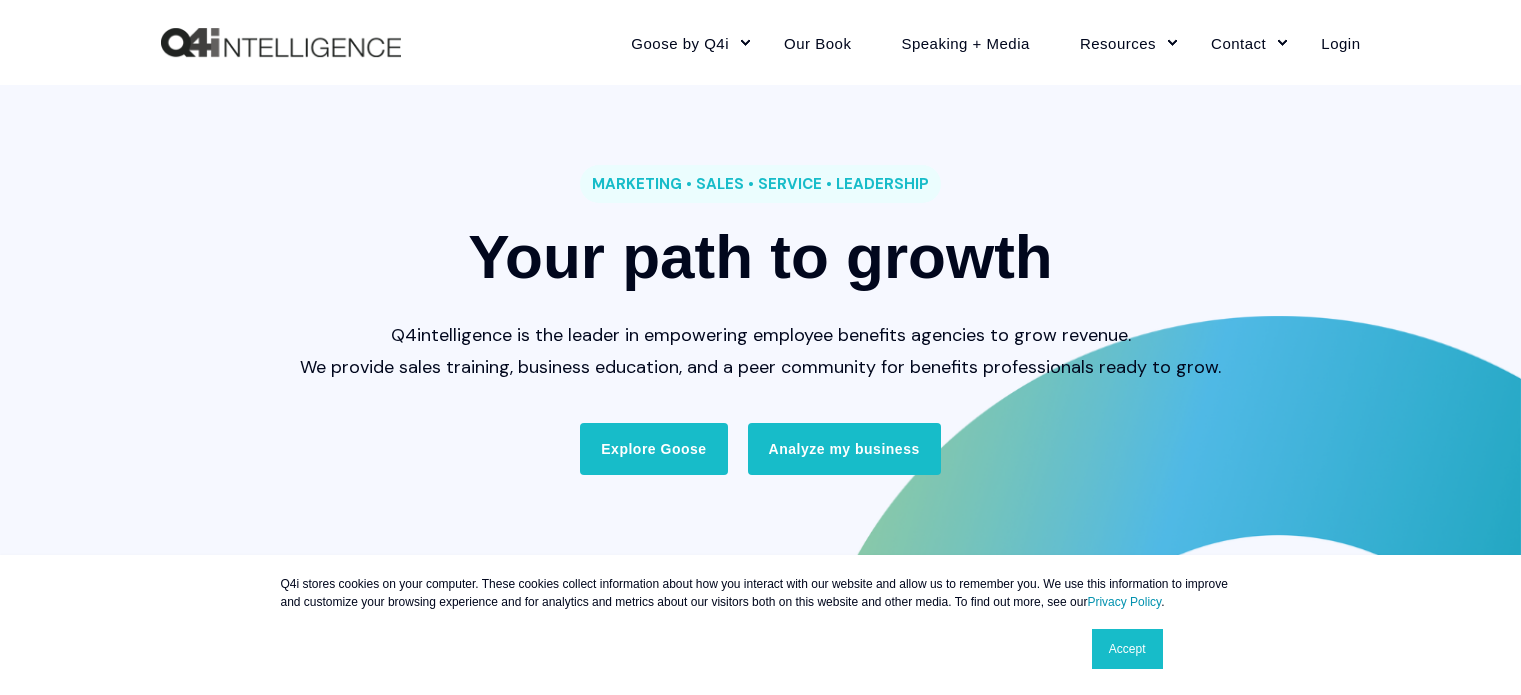 scroll, scrollTop: 0, scrollLeft: 0, axis: both 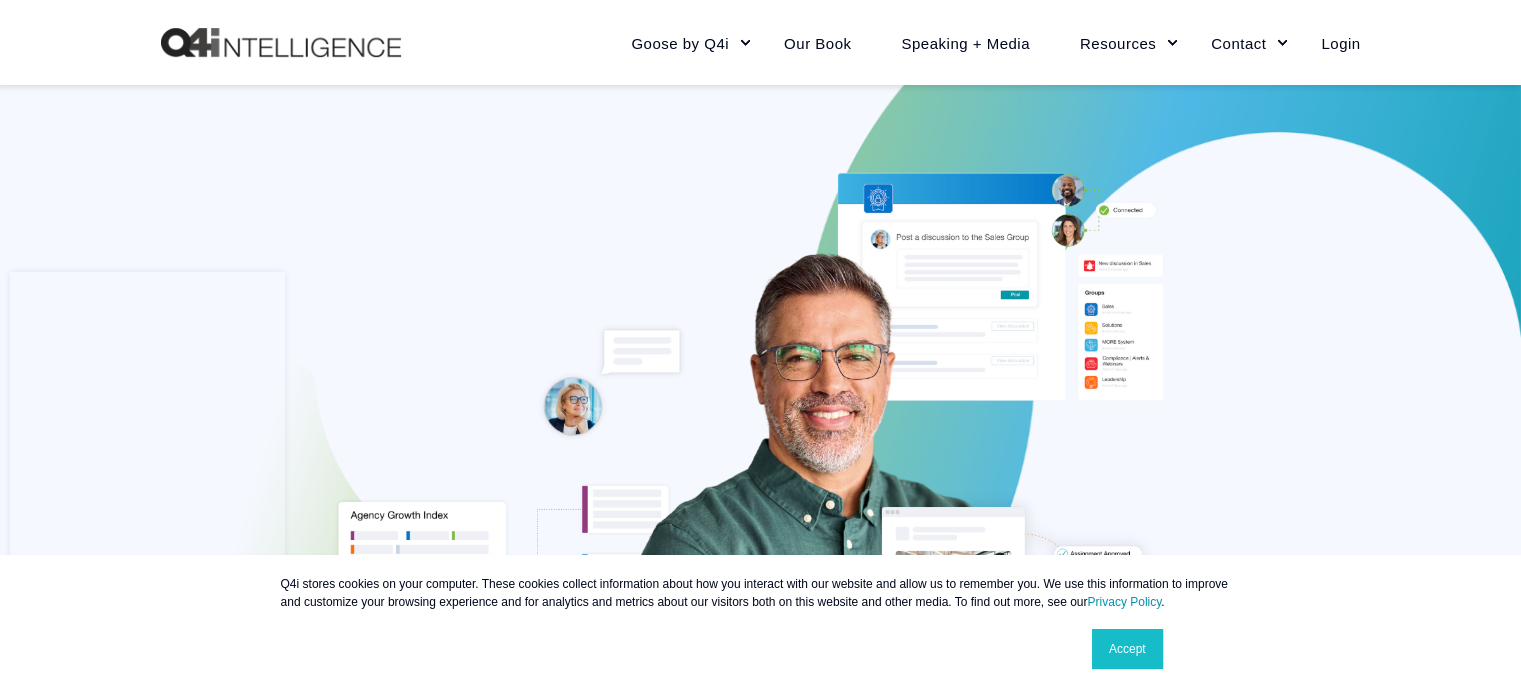 click on "Accept" at bounding box center [1127, 649] 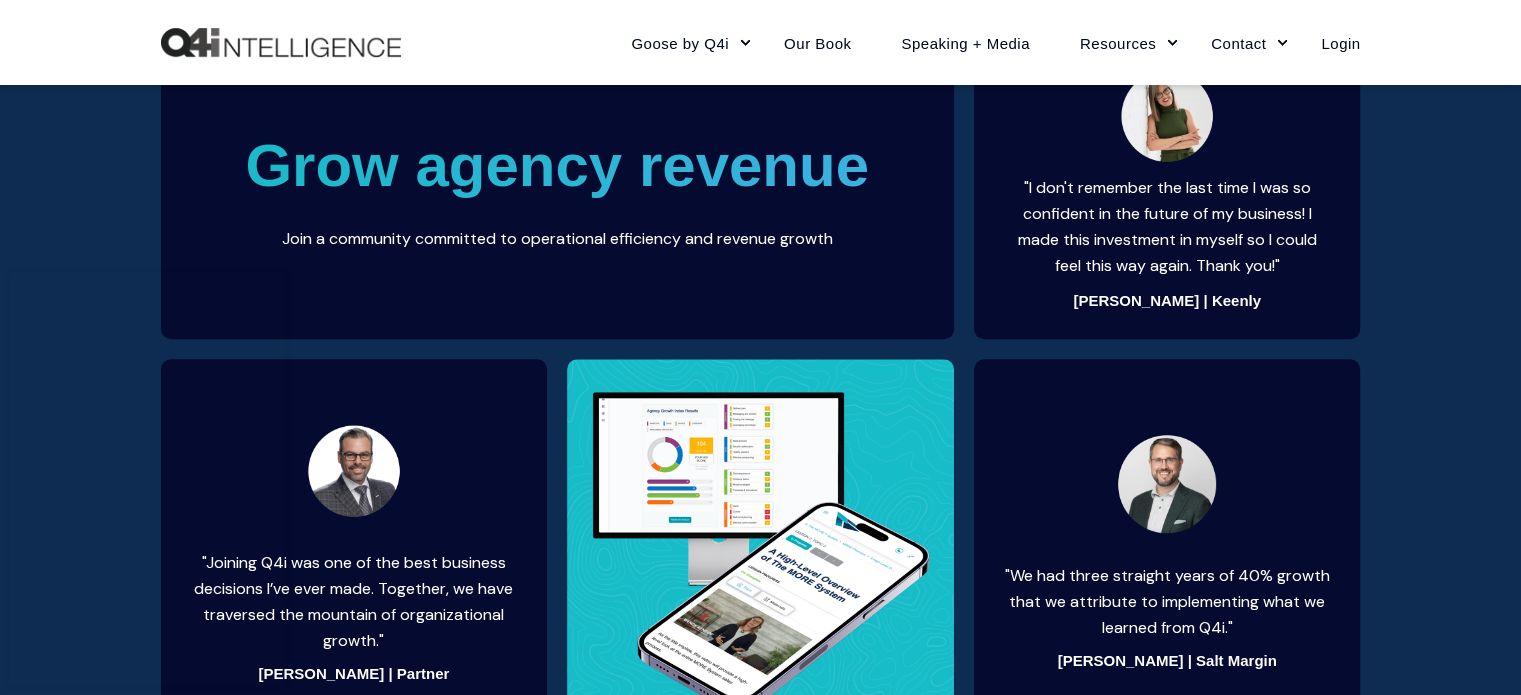 scroll, scrollTop: 1472, scrollLeft: 0, axis: vertical 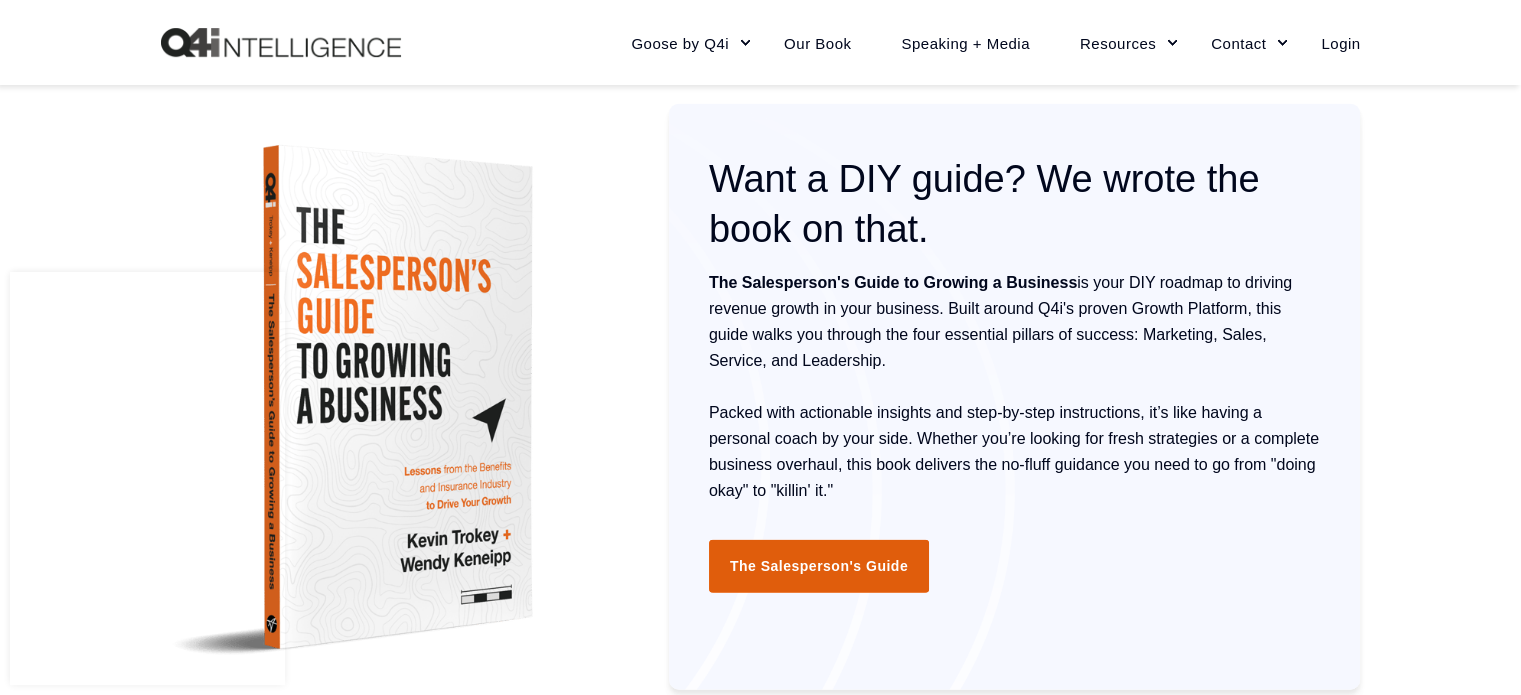 click on "The Salesperson's Guide" at bounding box center (819, 566) 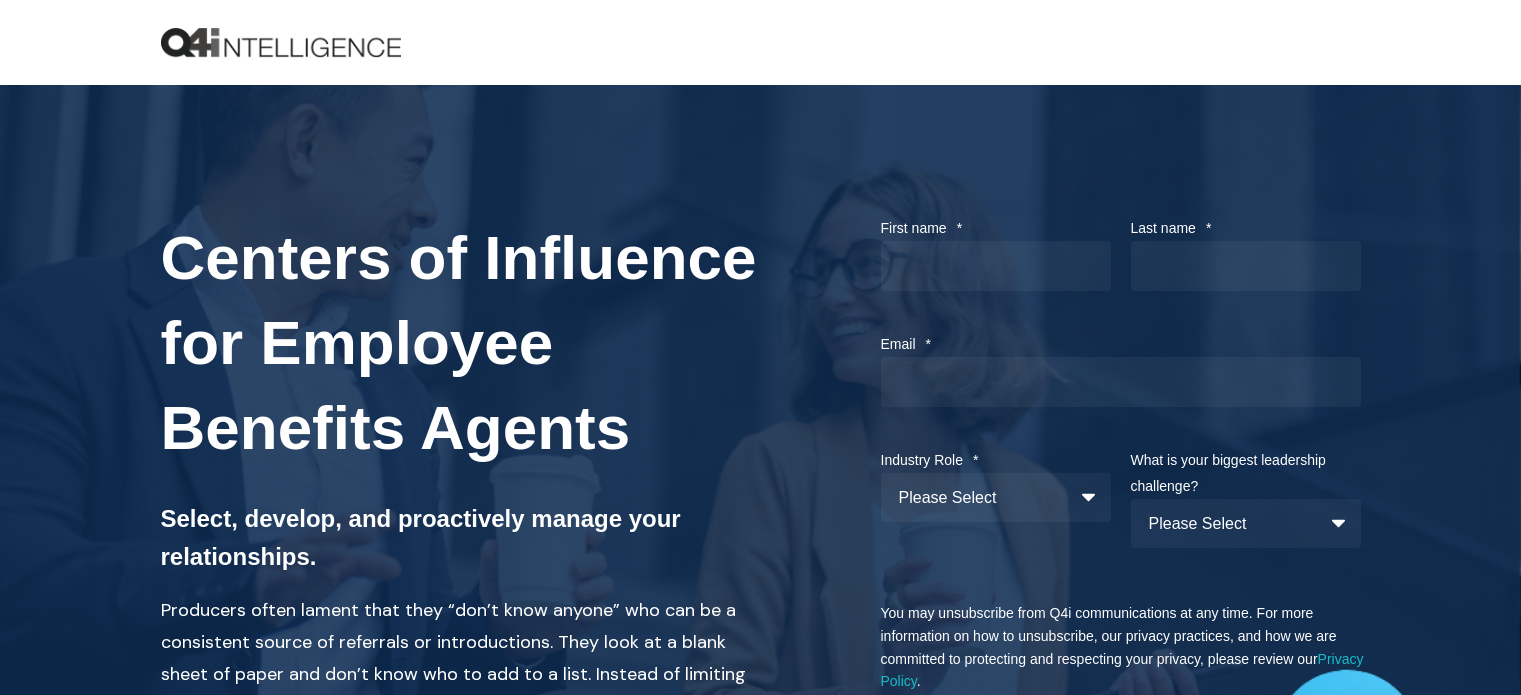 scroll, scrollTop: 0, scrollLeft: 0, axis: both 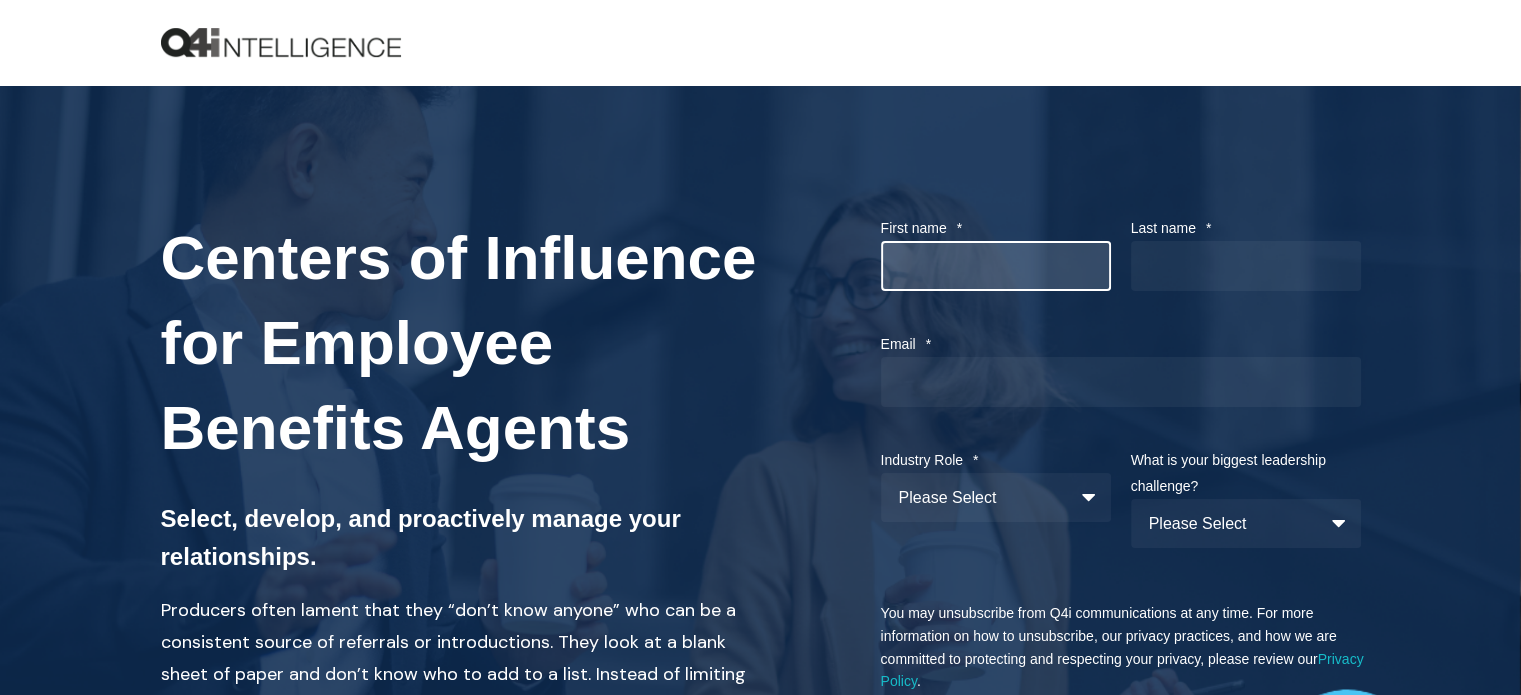 click on "First name *" at bounding box center (996, 266) 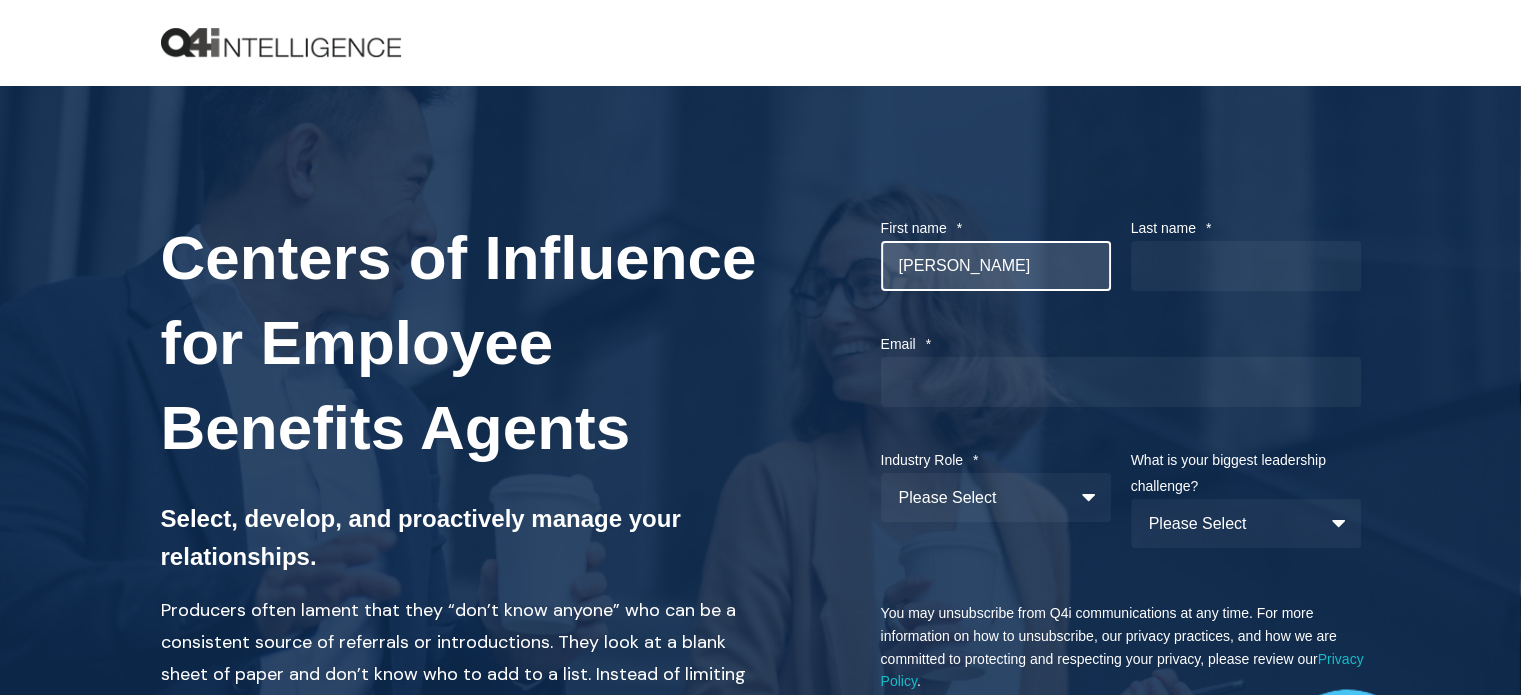 type on "Brandi" 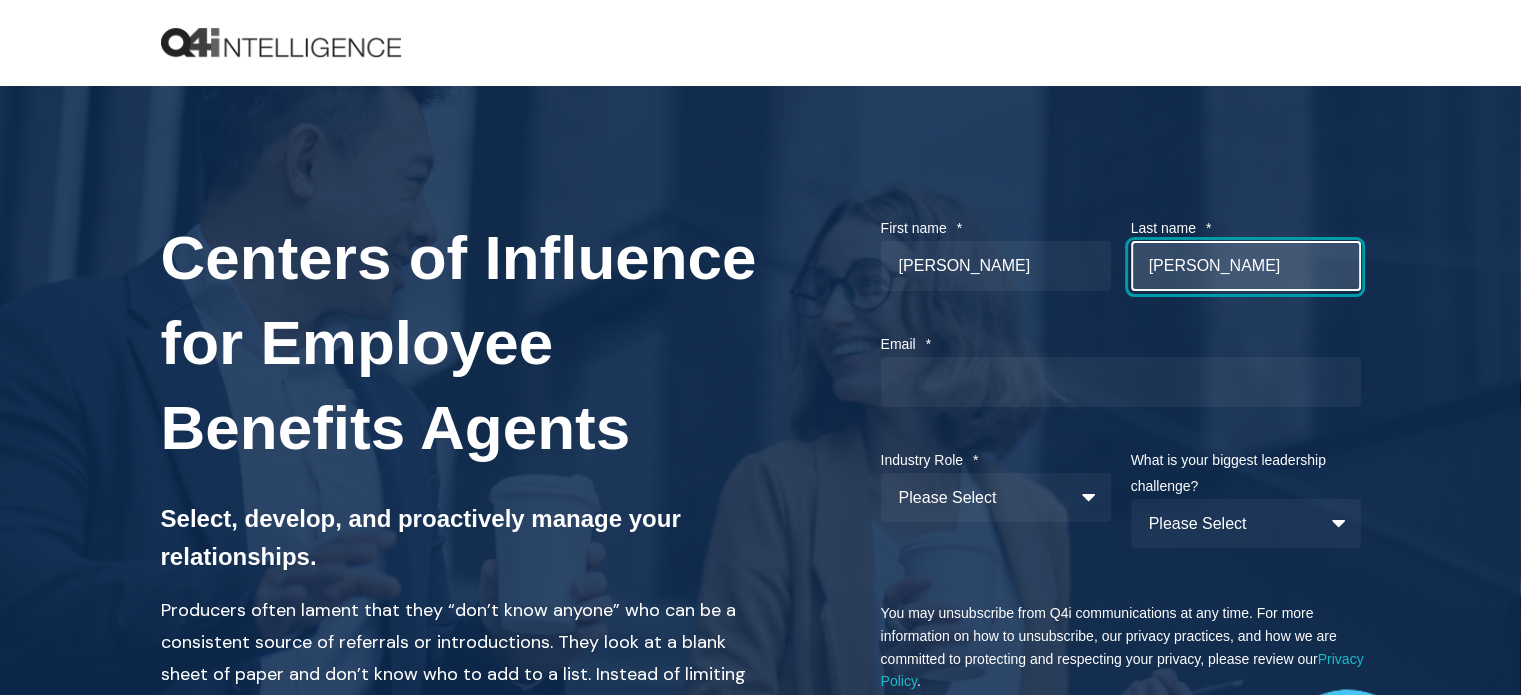 type on "Wastler" 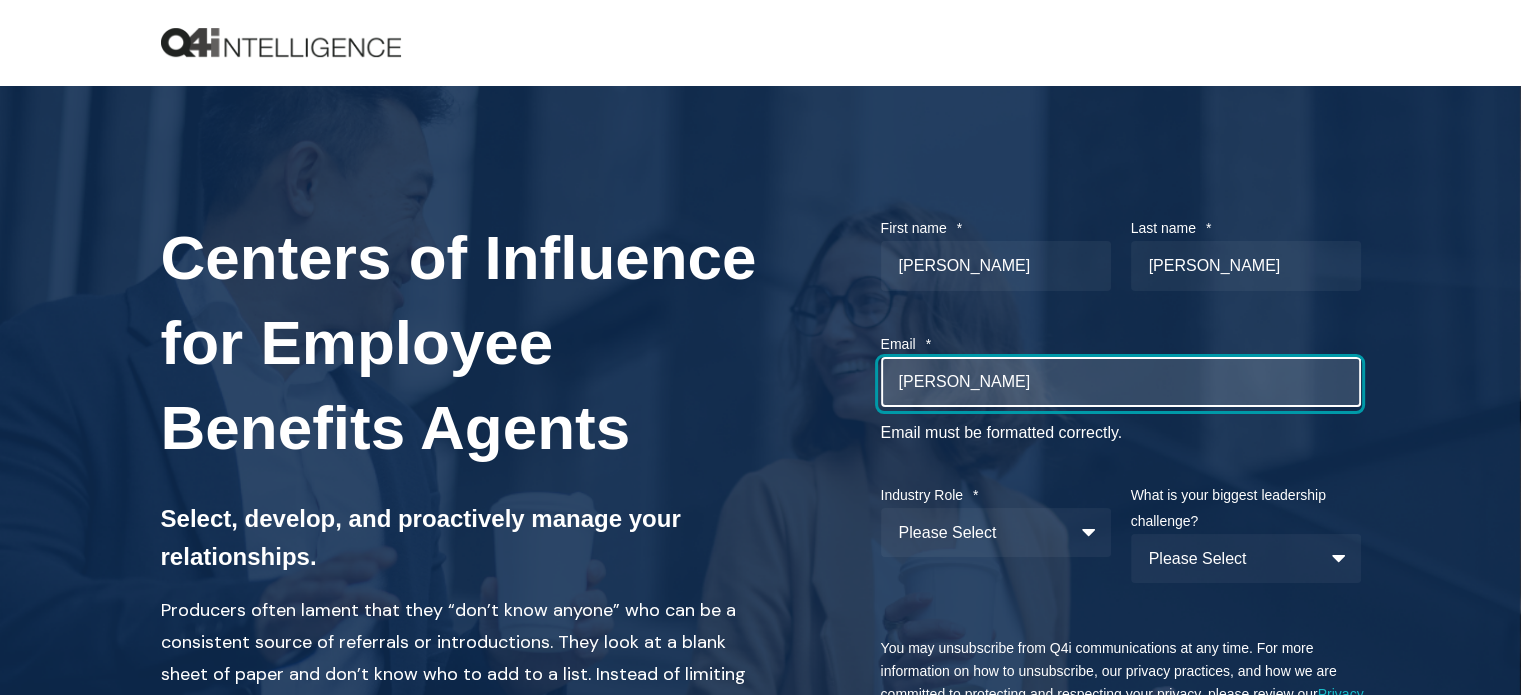 type on "brandi@wastlerconsulting.com" 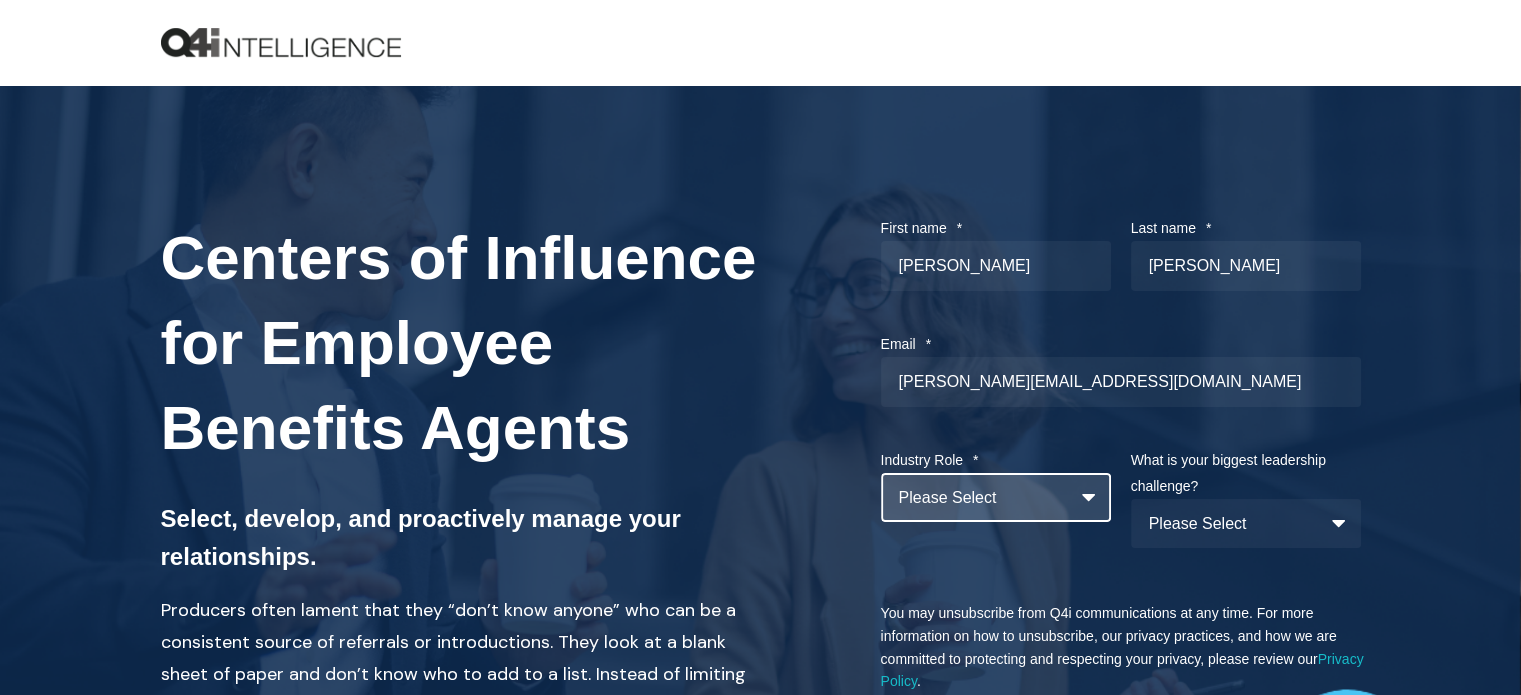 click on "Please Select Insurance agency Solution provider Insurance Carrier Employer Other / Not in insurance" at bounding box center [996, 497] 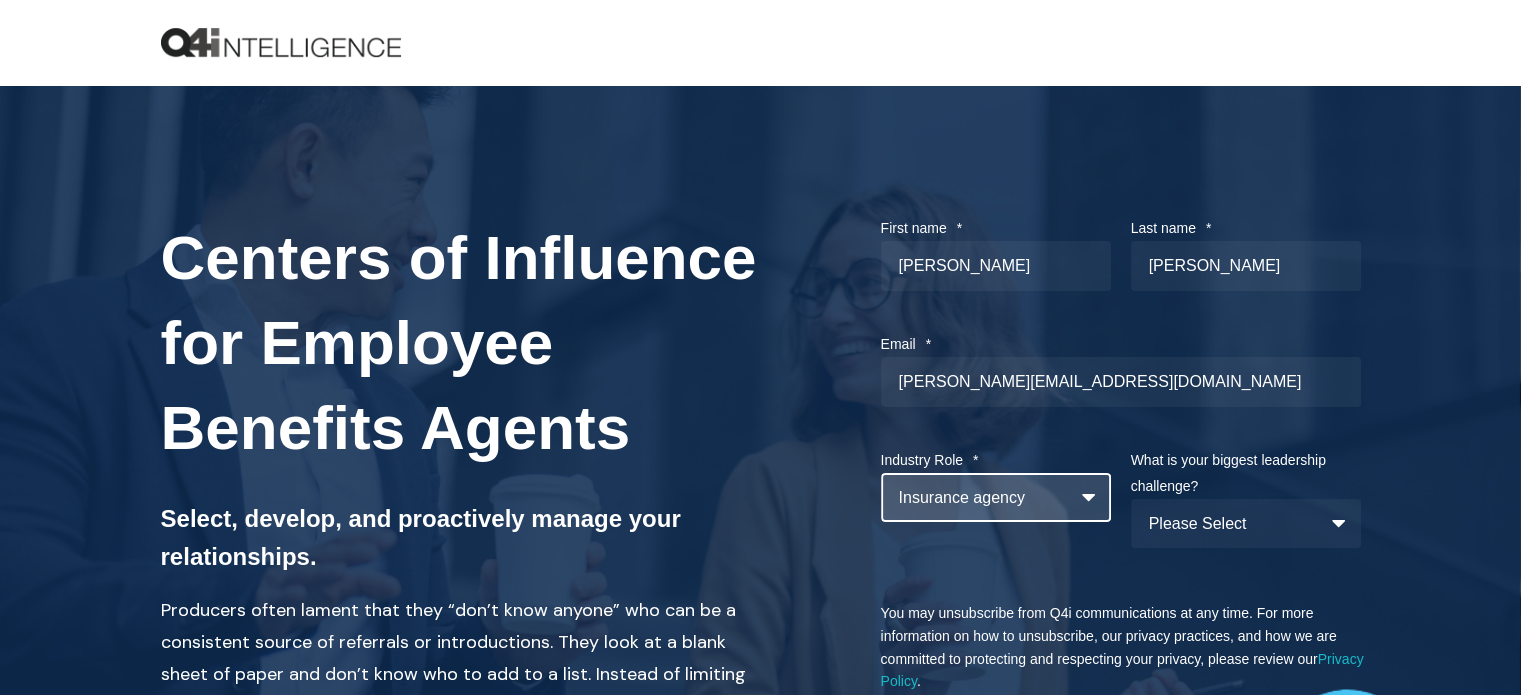 click on "Please Select Insurance agency Solution provider Insurance Carrier Employer Other / Not in insurance" at bounding box center [996, 497] 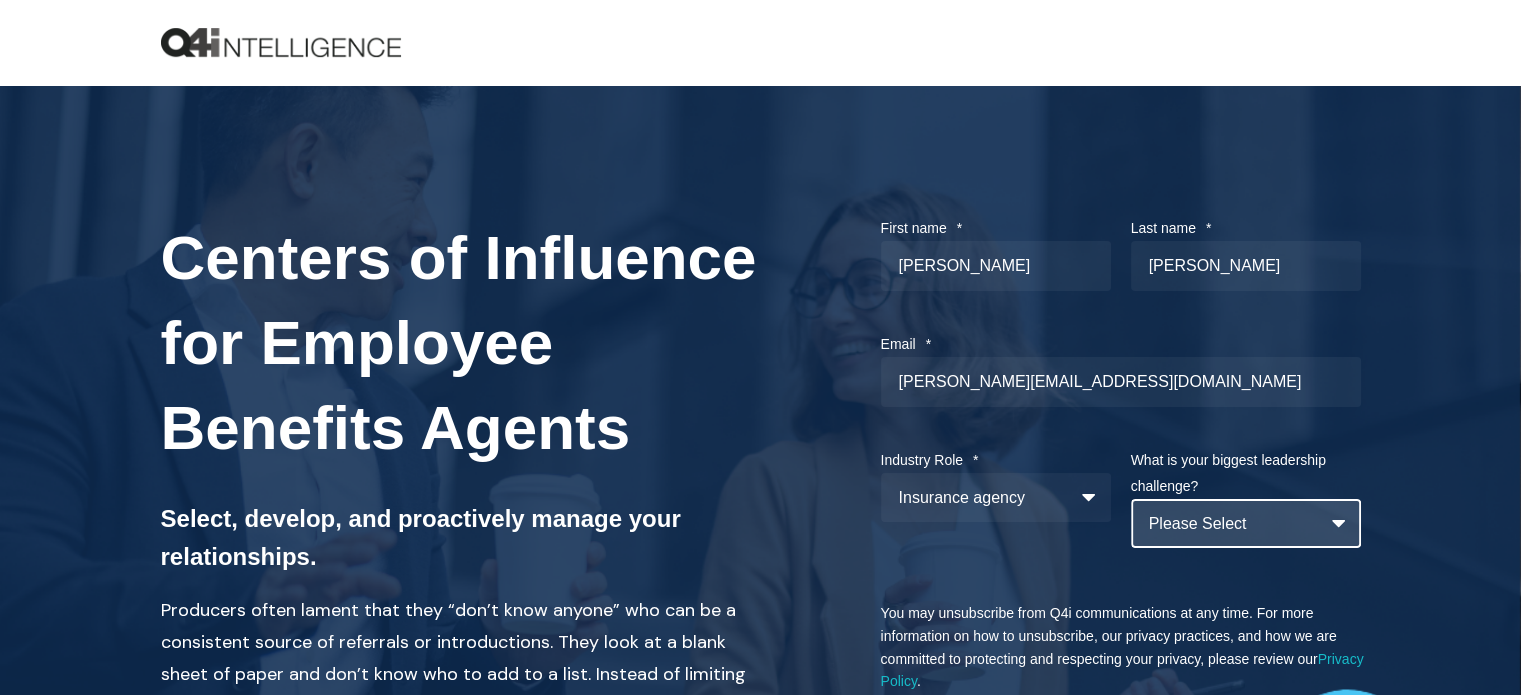 click on "Please Select Sales system (or lack of) Filling the pipeline Marketing to attract new prospects Holding salespeople accountable Developing a strong team & culture Creating agency processes Other" at bounding box center (1246, 523) 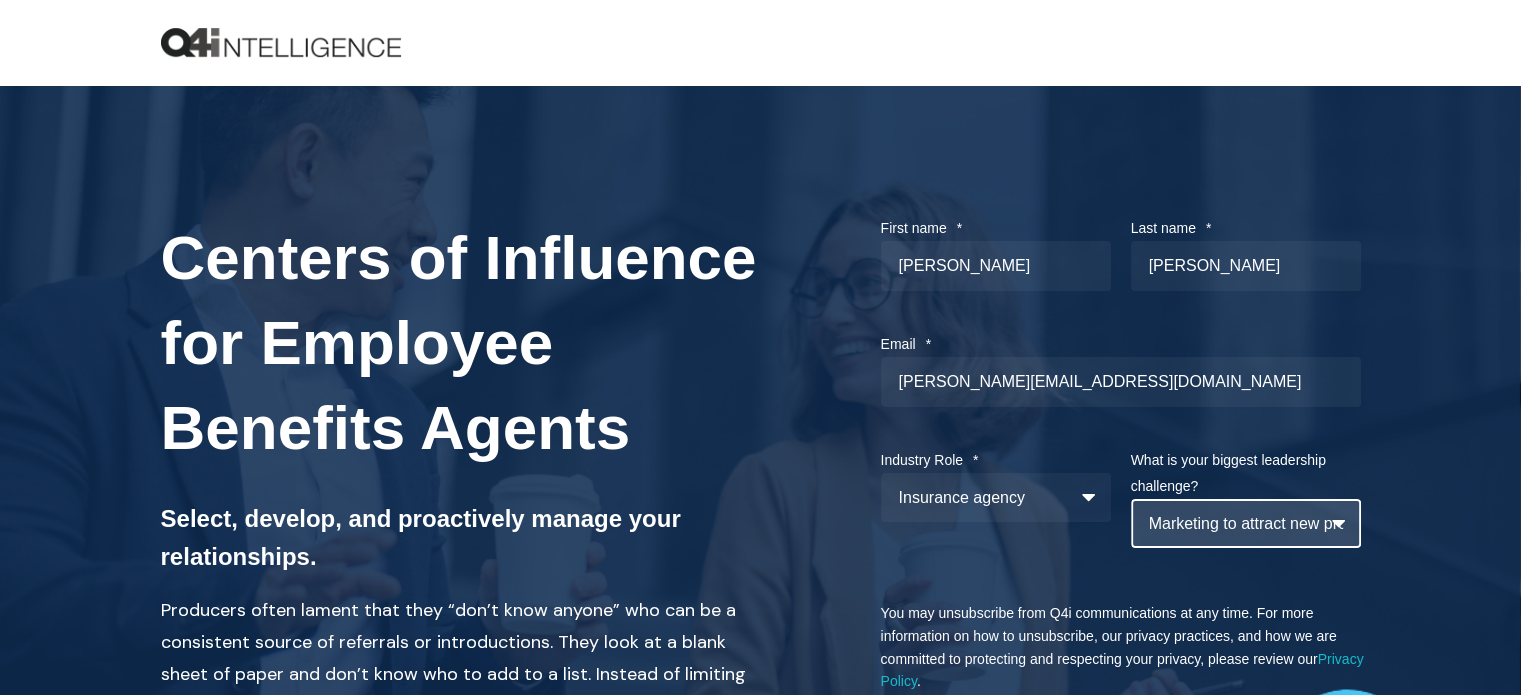 click on "Please Select Sales system (or lack of) Filling the pipeline Marketing to attract new prospects Holding salespeople accountable Developing a strong team & culture Creating agency processes Other" at bounding box center [1246, 523] 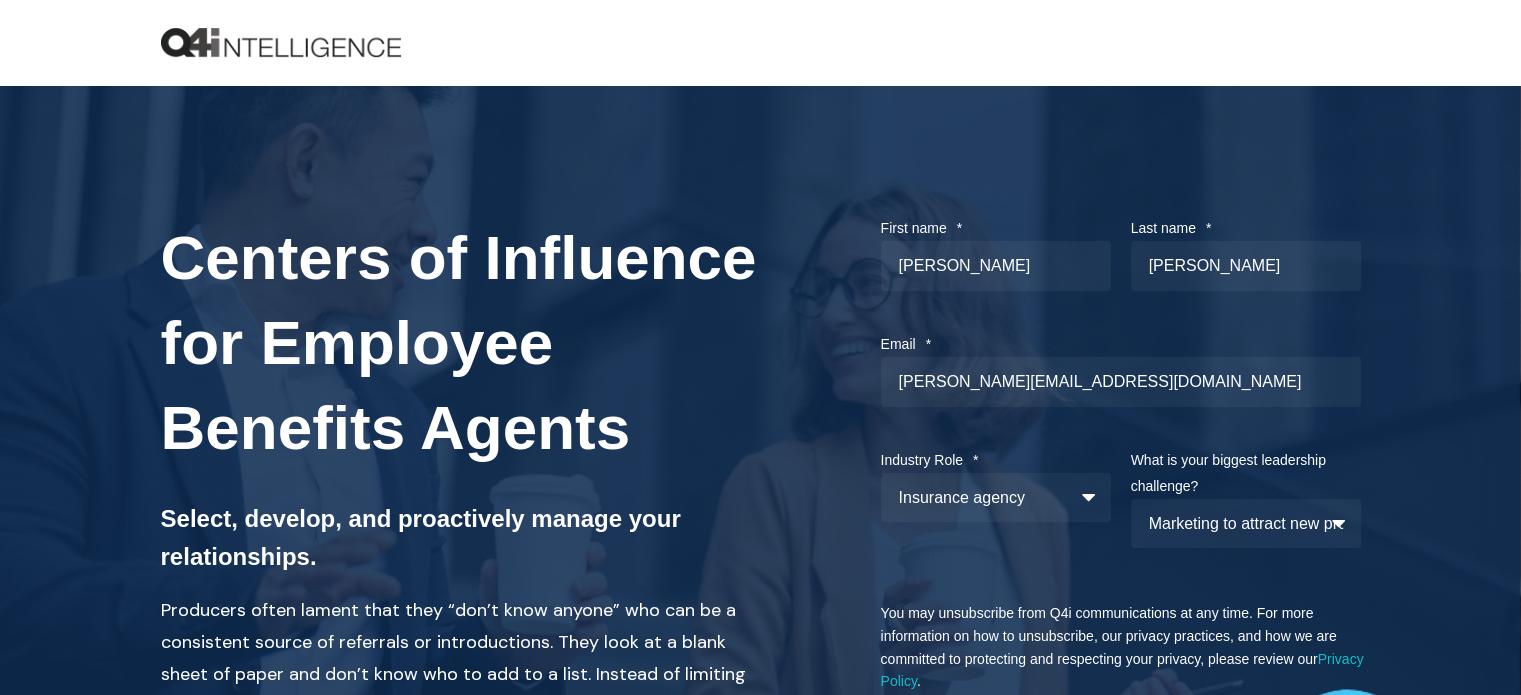 click at bounding box center [760, 574] 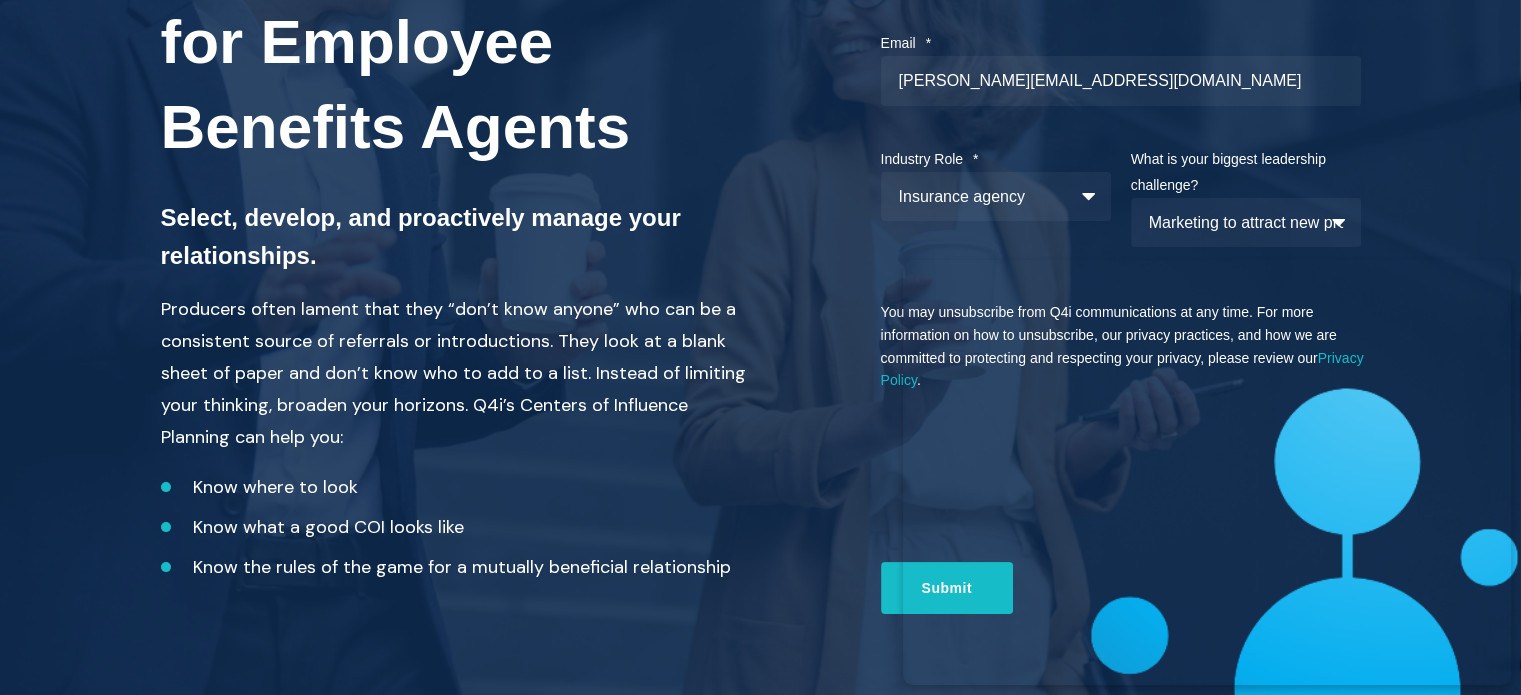 scroll, scrollTop: 310, scrollLeft: 0, axis: vertical 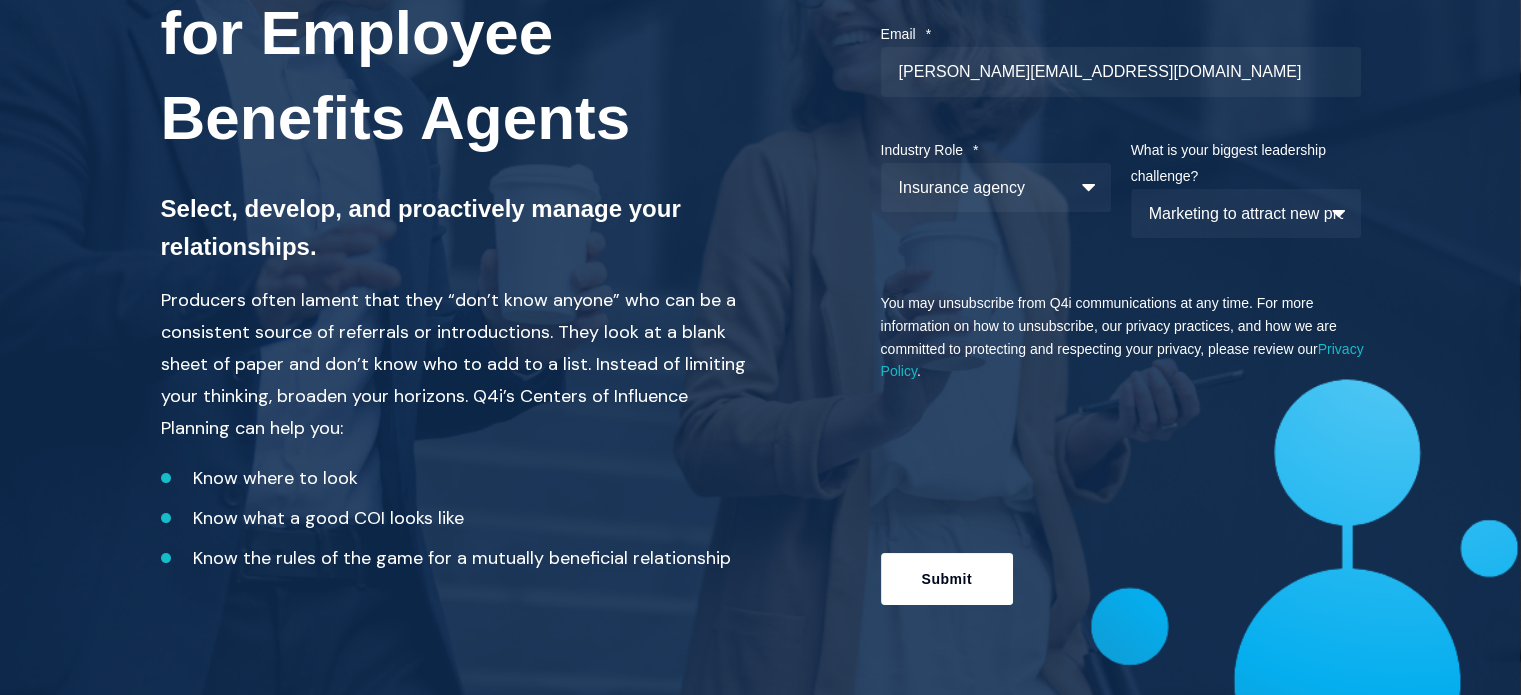 click on "Submit" at bounding box center (947, 579) 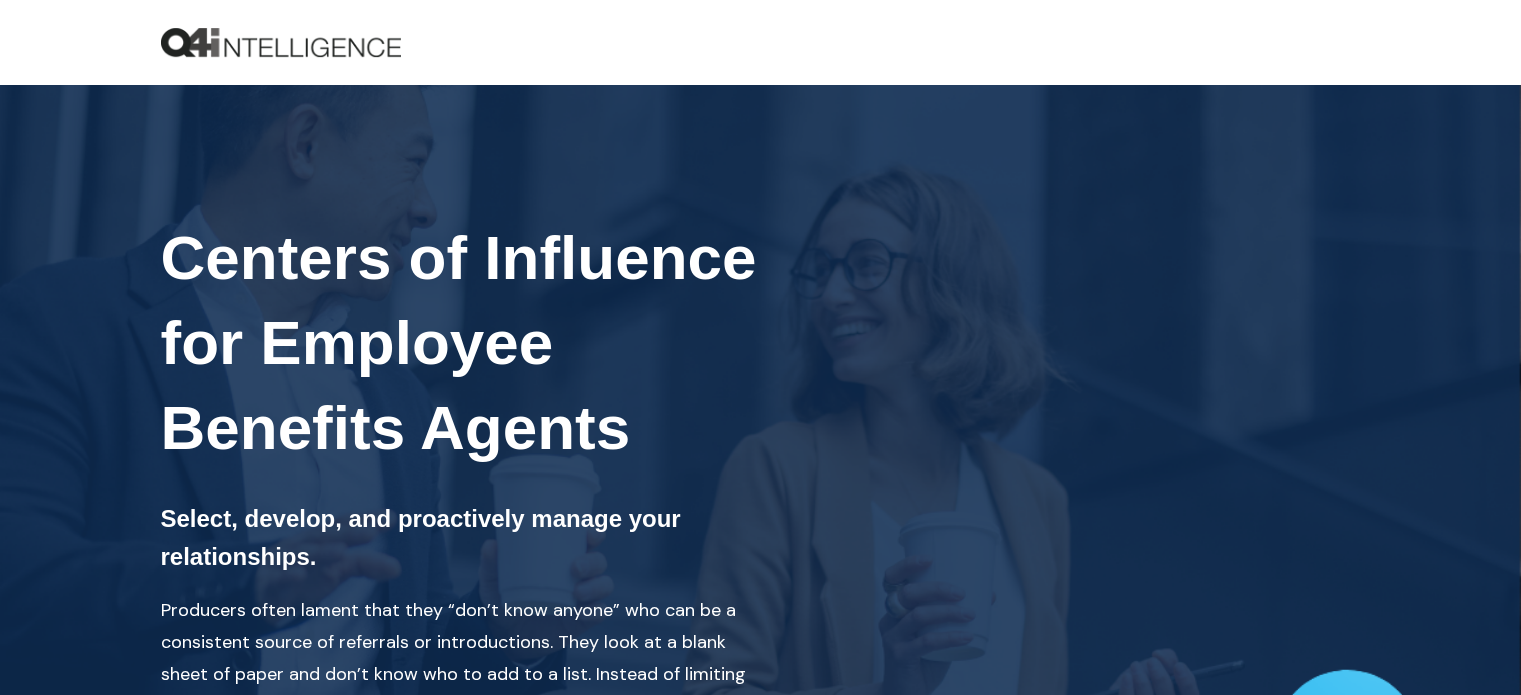scroll, scrollTop: 310, scrollLeft: 0, axis: vertical 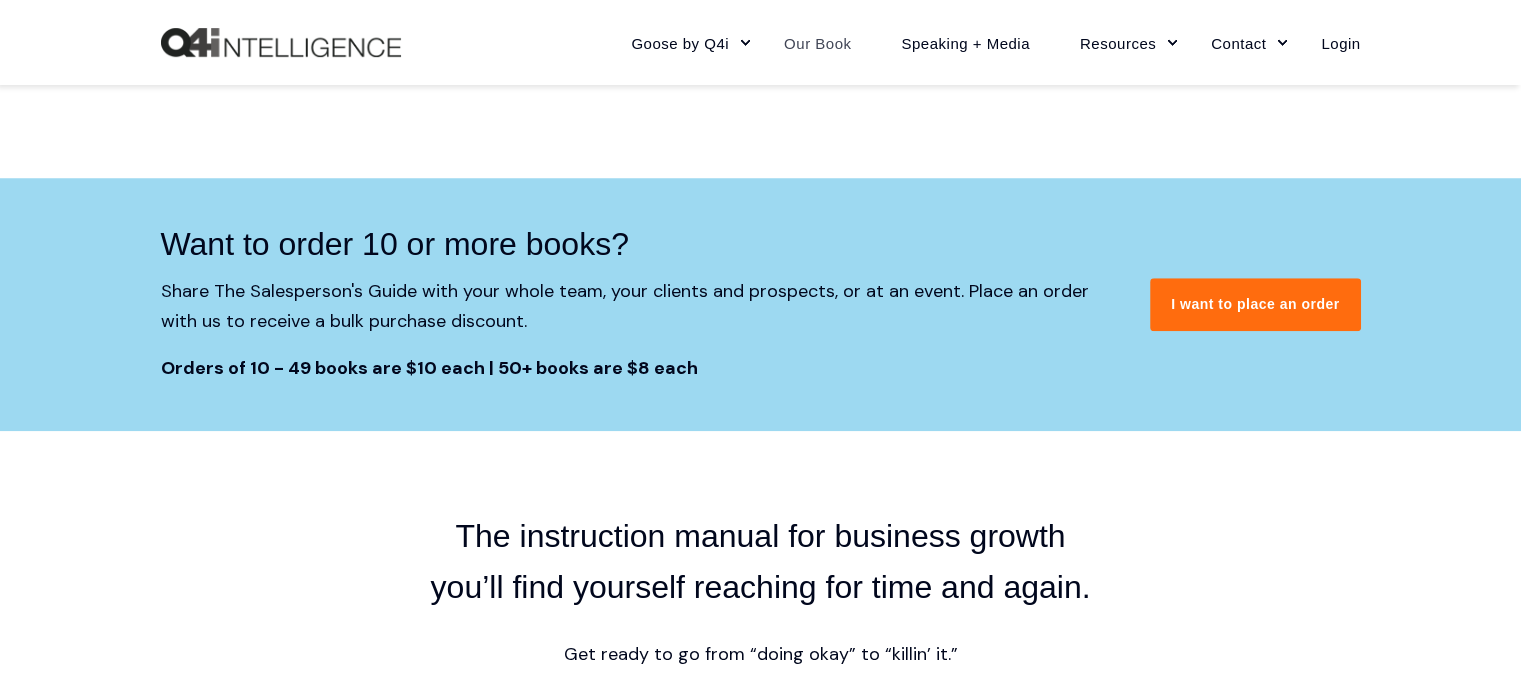 click on "The instruction manual for business growth you’ll find yourself reaching for time and again.
Get ready to go from “doing okay” to “killin’ it.”
Growth Platform
The book is organized around the four pillars of our Q4i Growth Platform: Marketing, Sales, Service, and Leadership.
Guided Growth
You will find step-by-step instructions to build a strong foundation in each of the four pillars.
Toolkit
At every step of this journey, we provide scripts, videos, and templates to help you build the business you want.
“Personal Coach”" at bounding box center (760, 747) 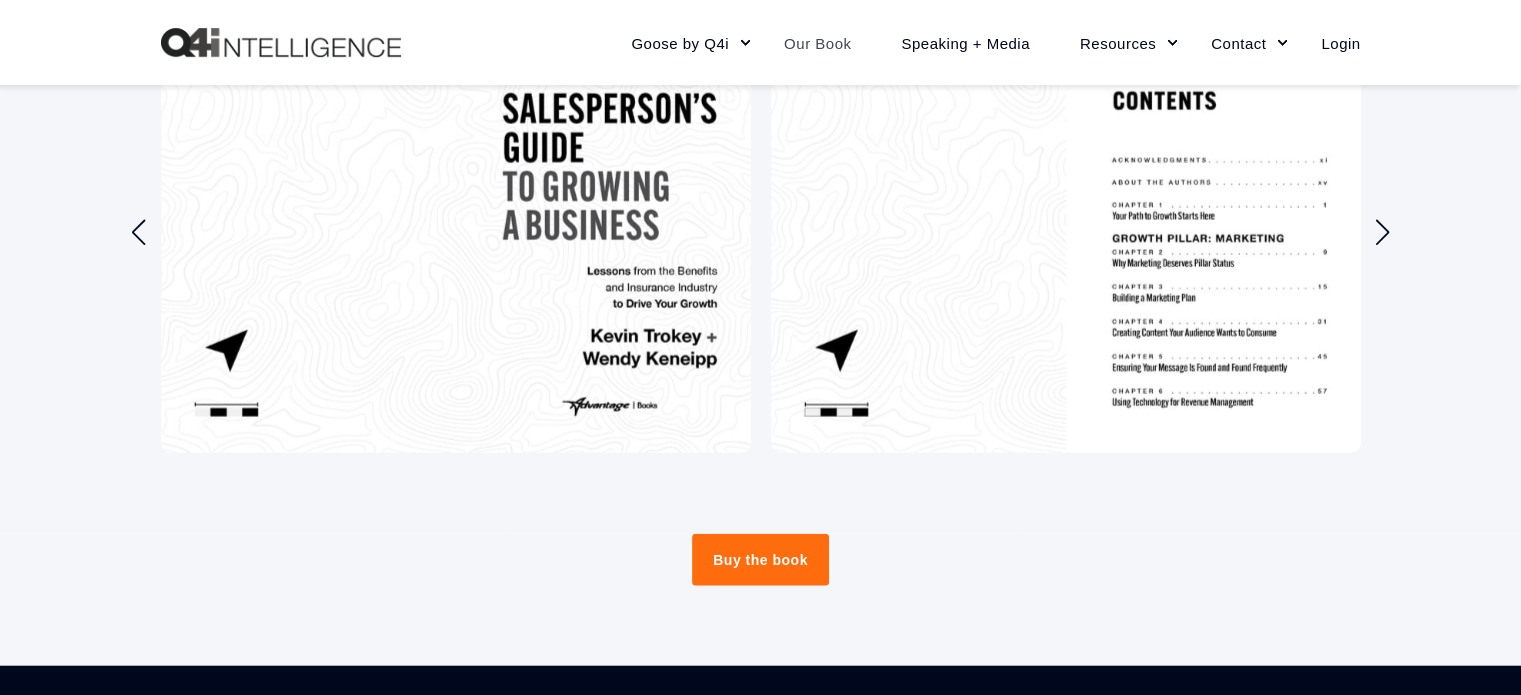 scroll, scrollTop: 4630, scrollLeft: 0, axis: vertical 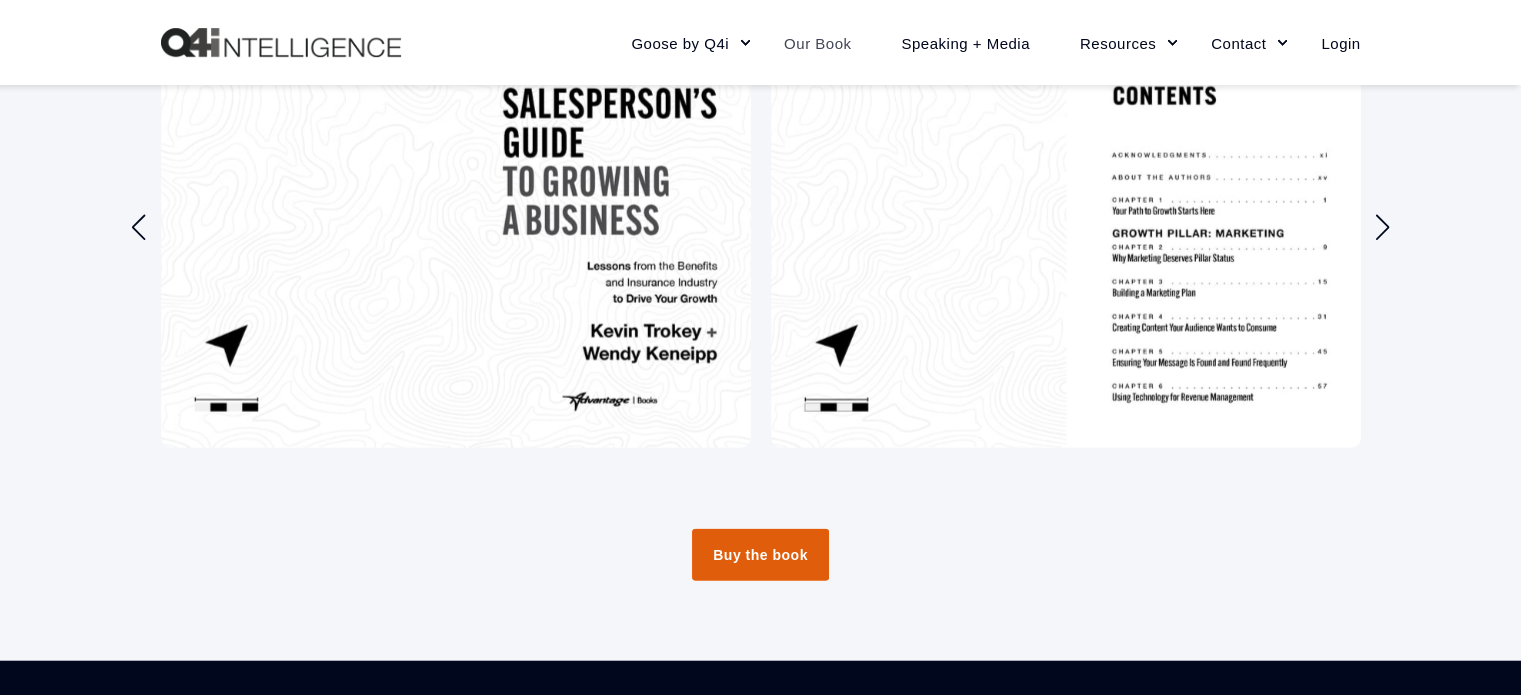 click on "Buy the book" at bounding box center [760, 555] 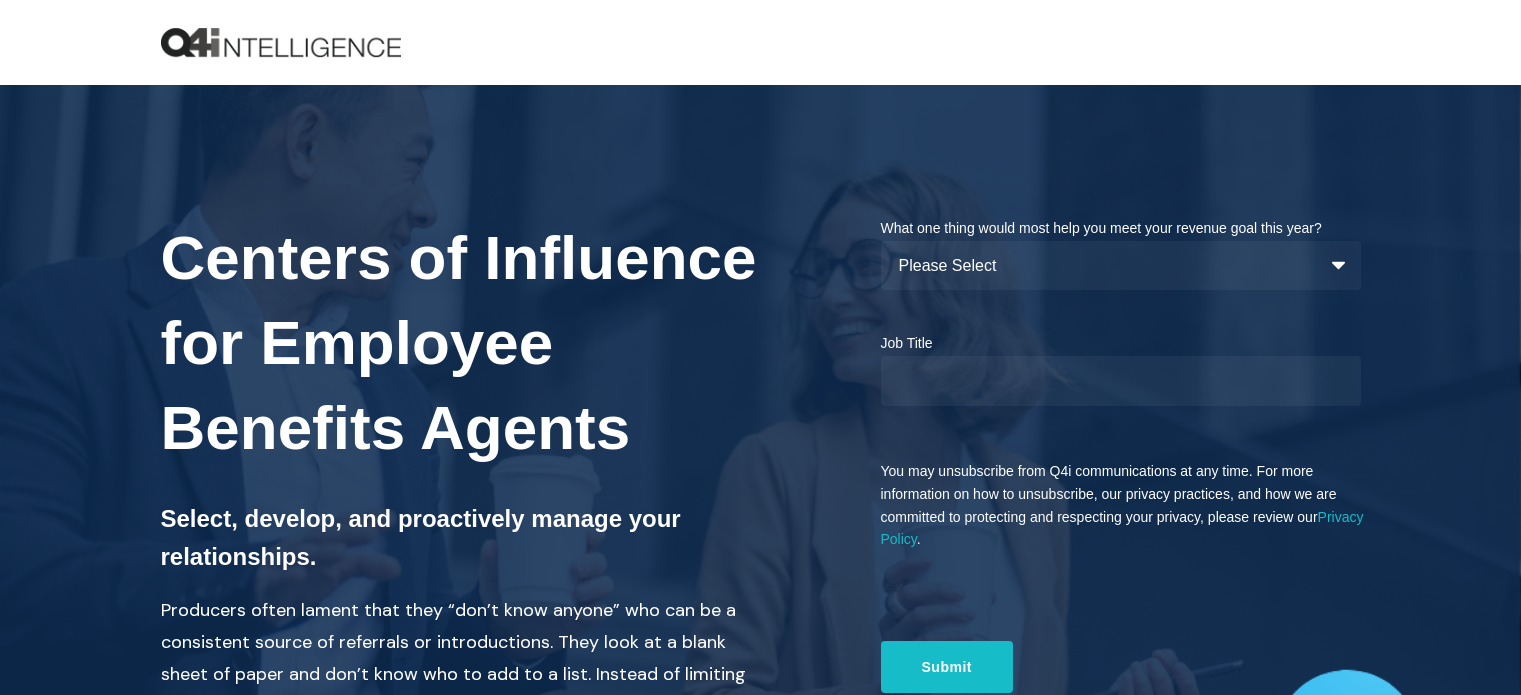 scroll, scrollTop: 310, scrollLeft: 0, axis: vertical 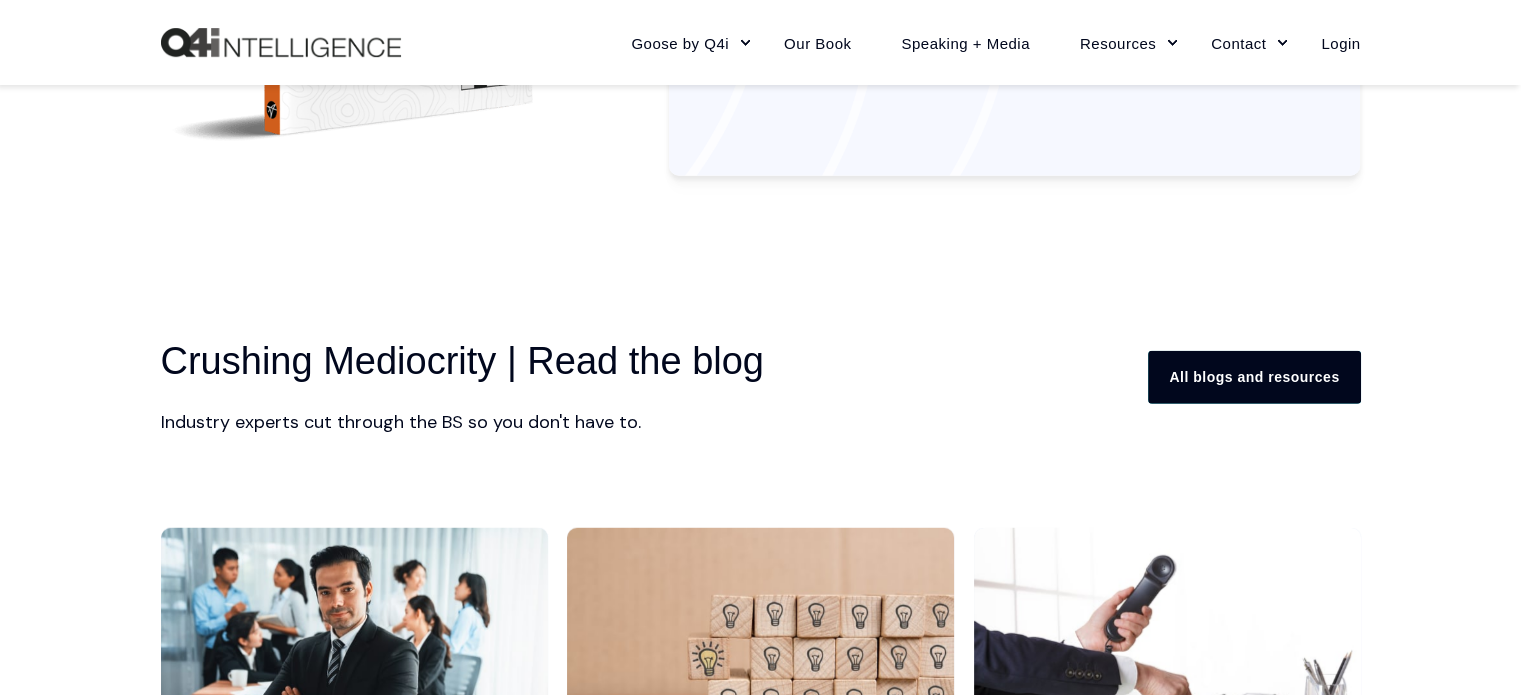 click on "All blogs and resources" at bounding box center [1254, 377] 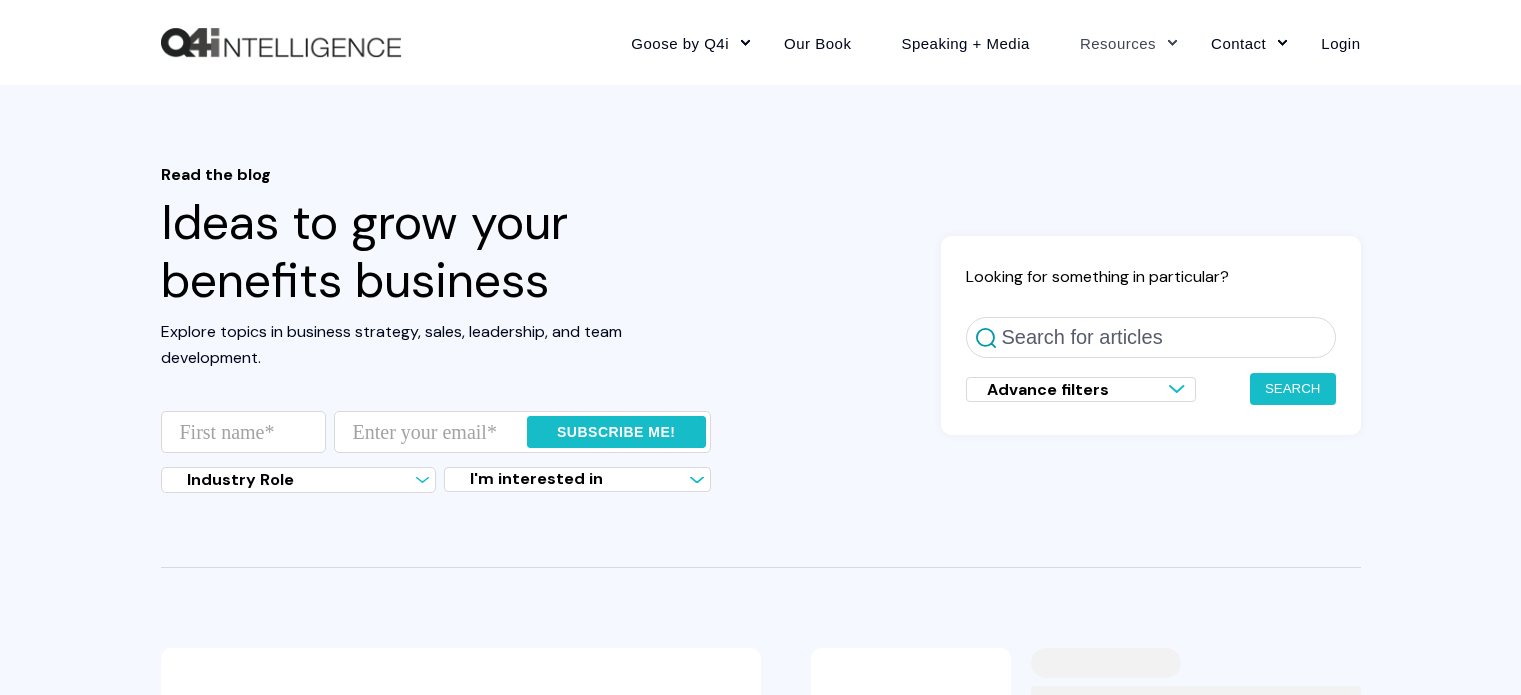 scroll, scrollTop: 0, scrollLeft: 0, axis: both 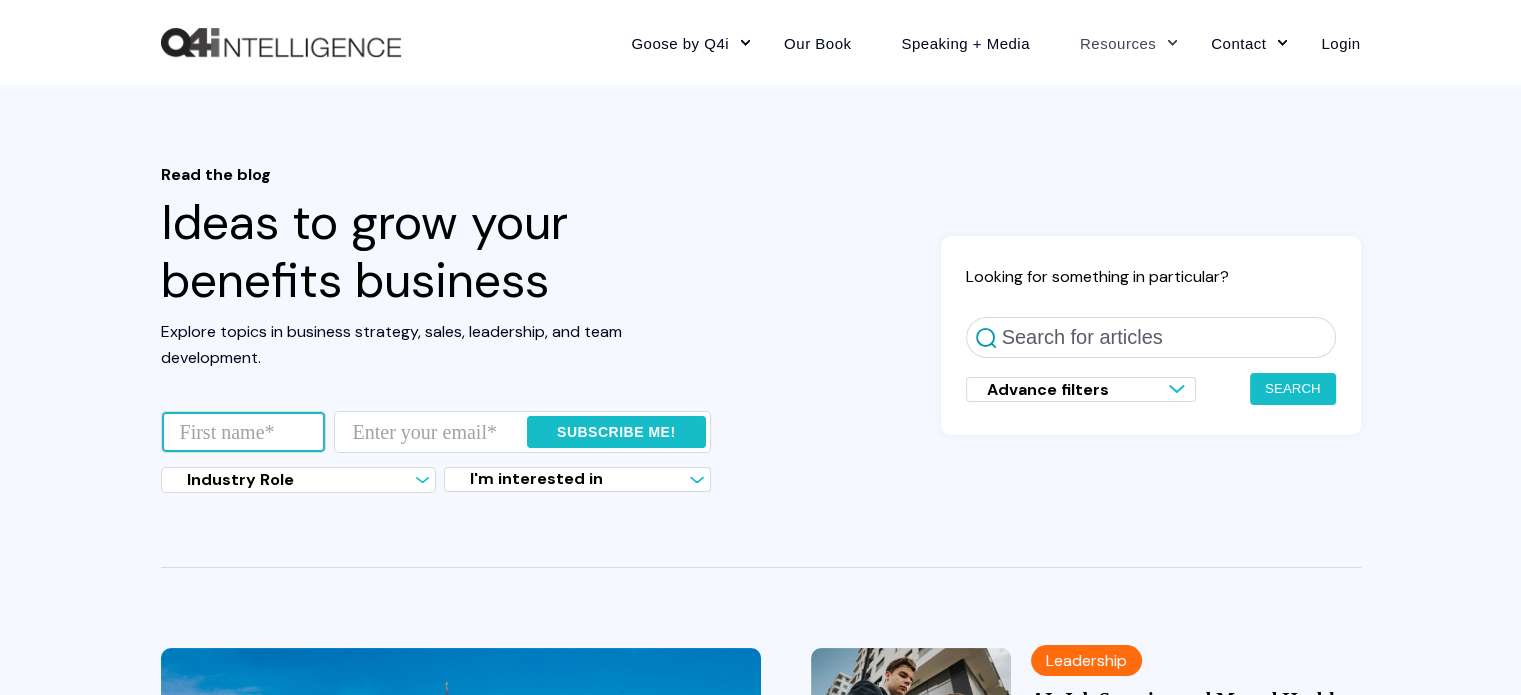 click at bounding box center (243, 432) 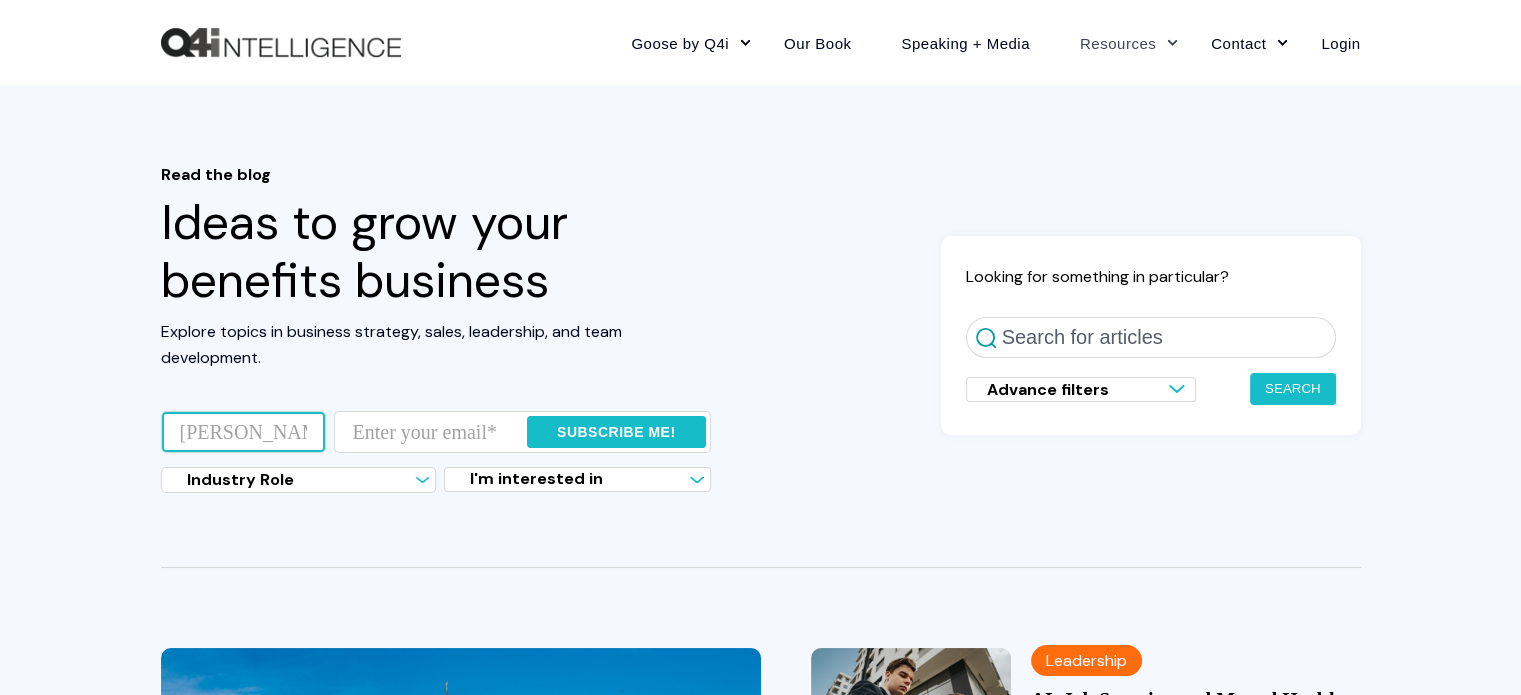 click on "[PERSON_NAME]" at bounding box center [243, 432] 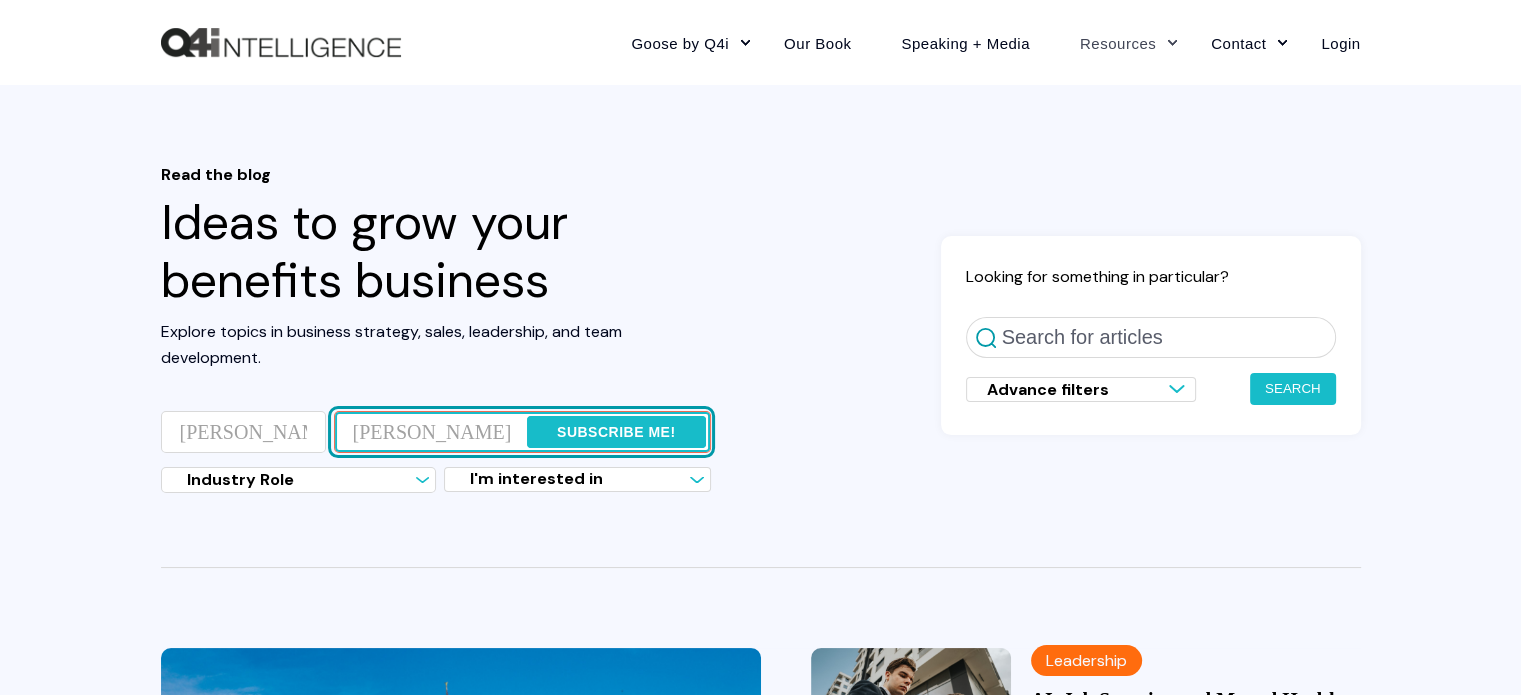 type on "[PERSON_NAME][EMAIL_ADDRESS][DOMAIN_NAME]" 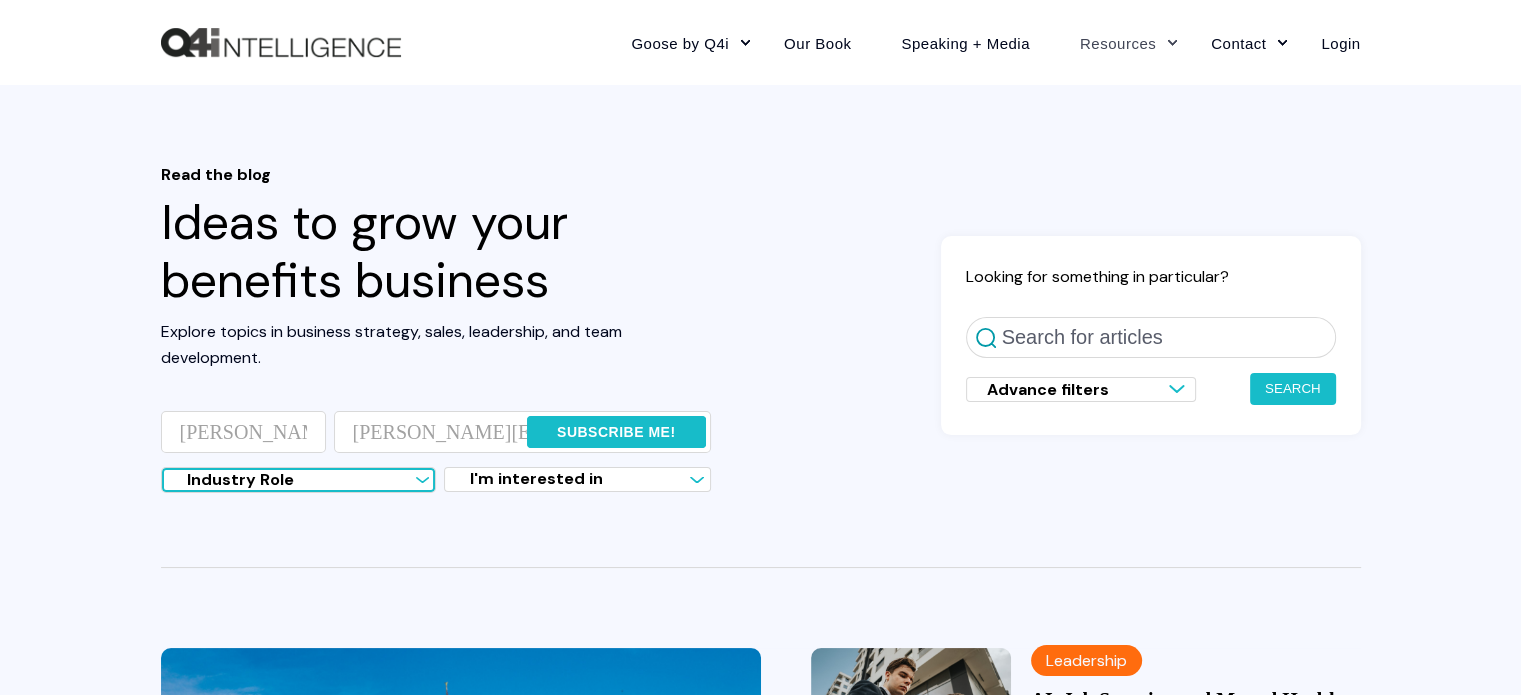 click on "Industry Role Insurance agency Solution provider Insurance carrier Employer Other / Not in insurance" at bounding box center [298, 479] 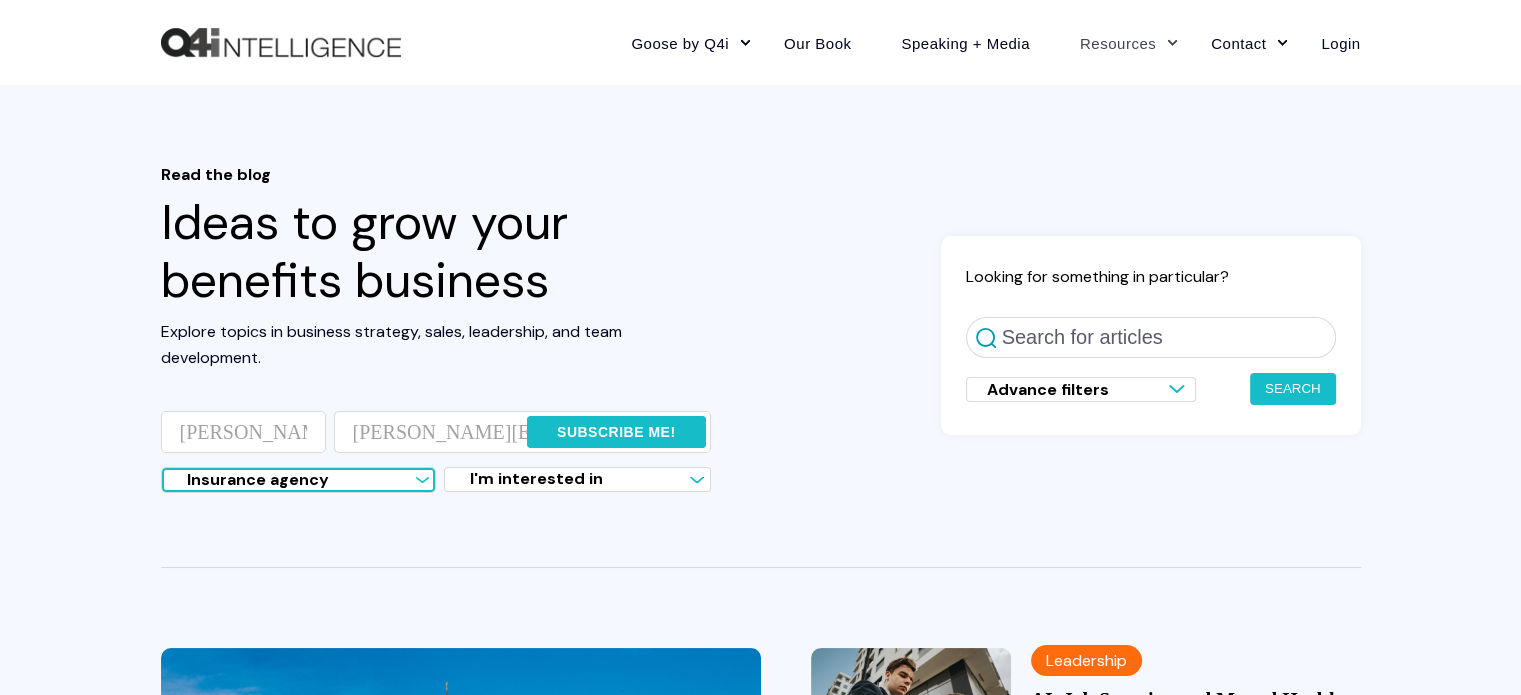 click on "Industry Role Insurance agency Solution provider Insurance carrier Employer Other / Not in insurance" at bounding box center [298, 479] 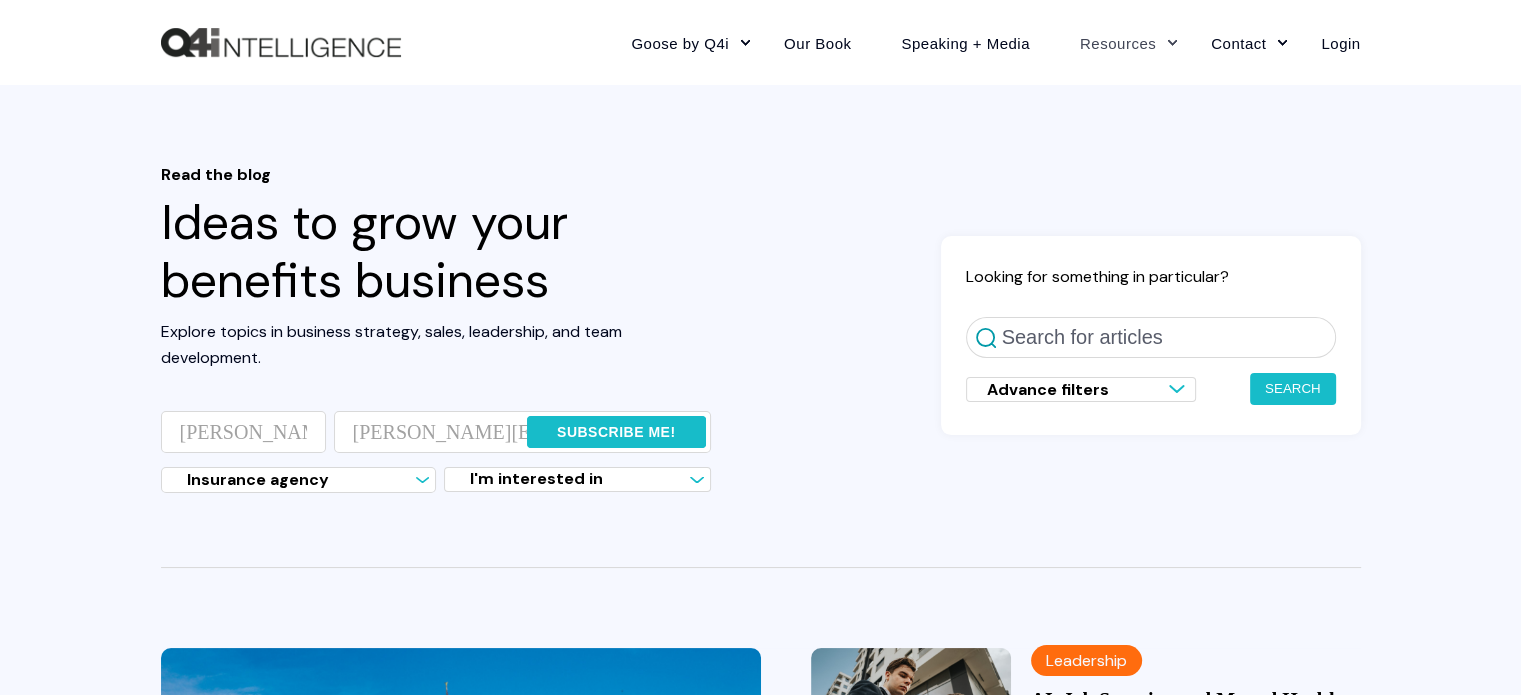 click on "I'm interested in" at bounding box center [577, 479] 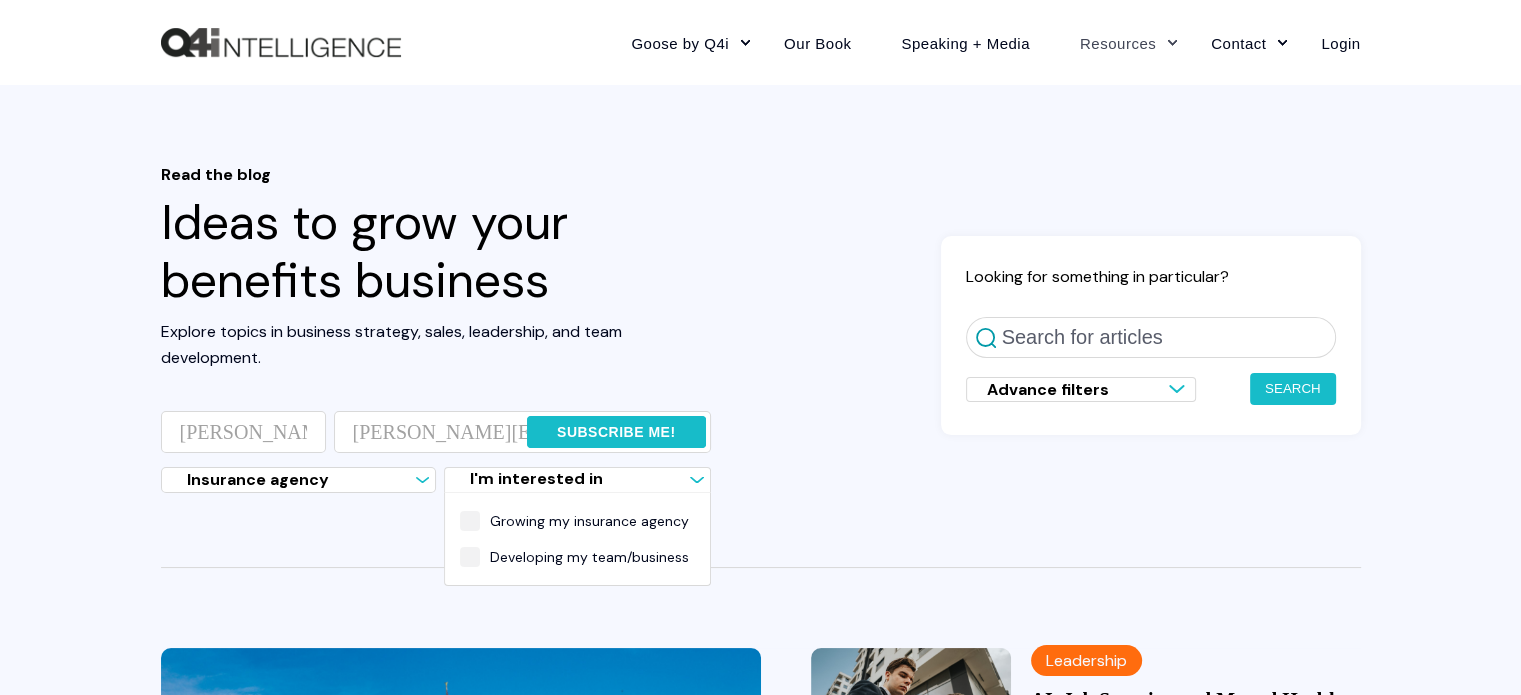 click on "Growing my insurance agency" at bounding box center (574, 521) 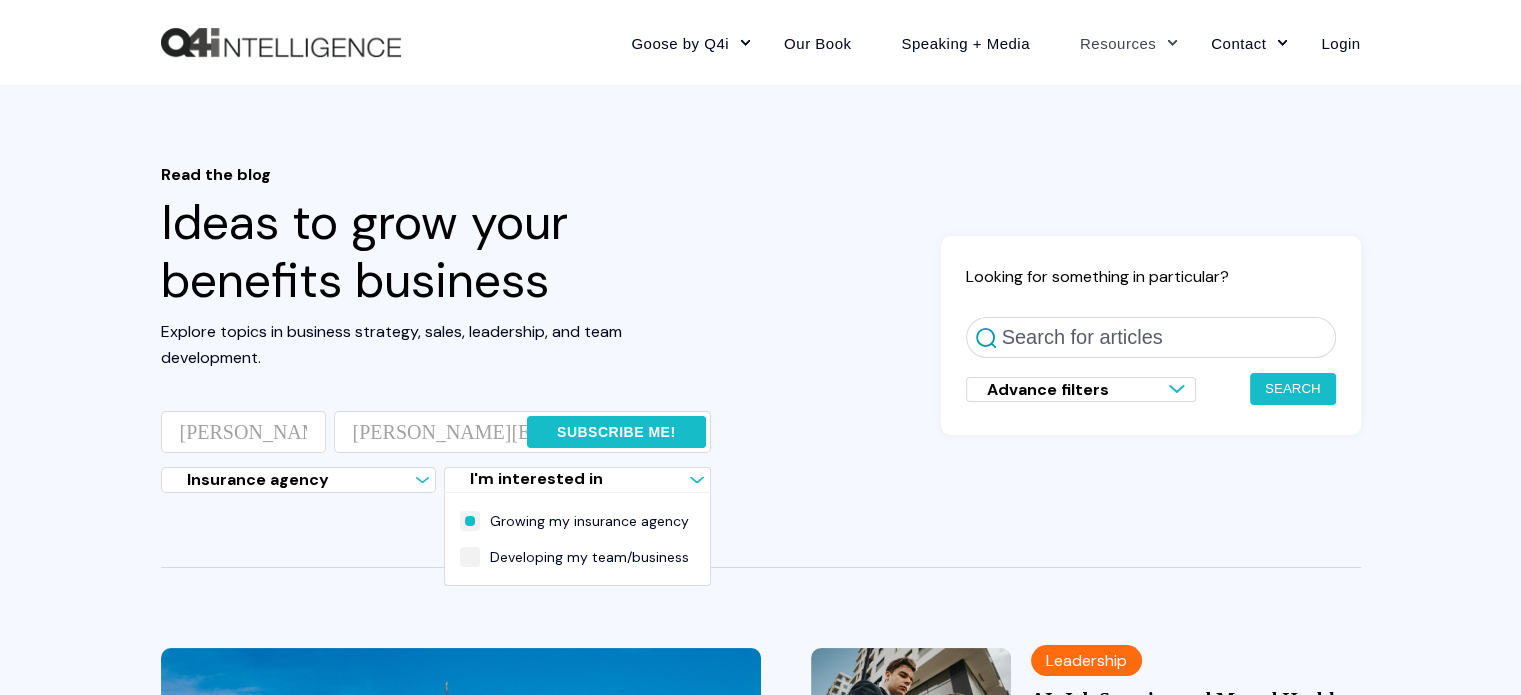 checkbox on "true" 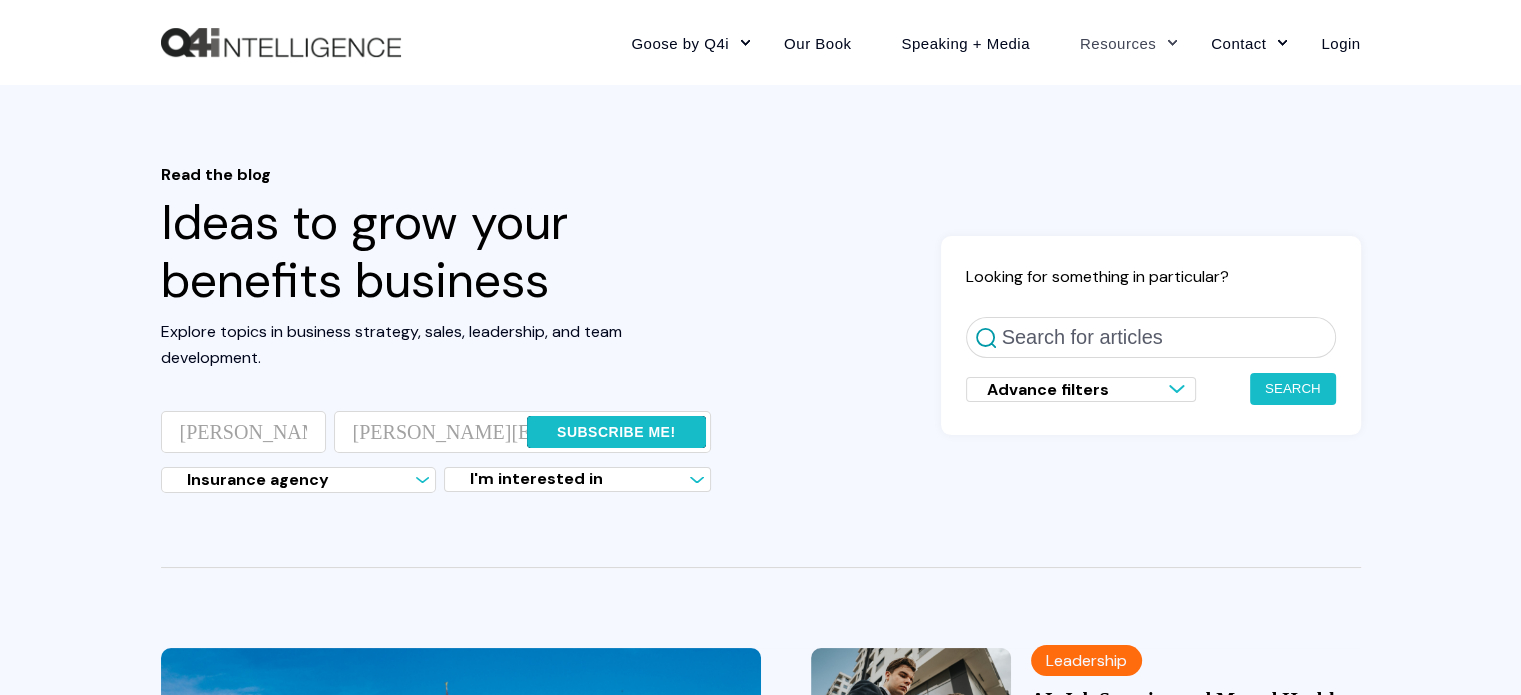 click on "Subscribe me!" at bounding box center (616, 432) 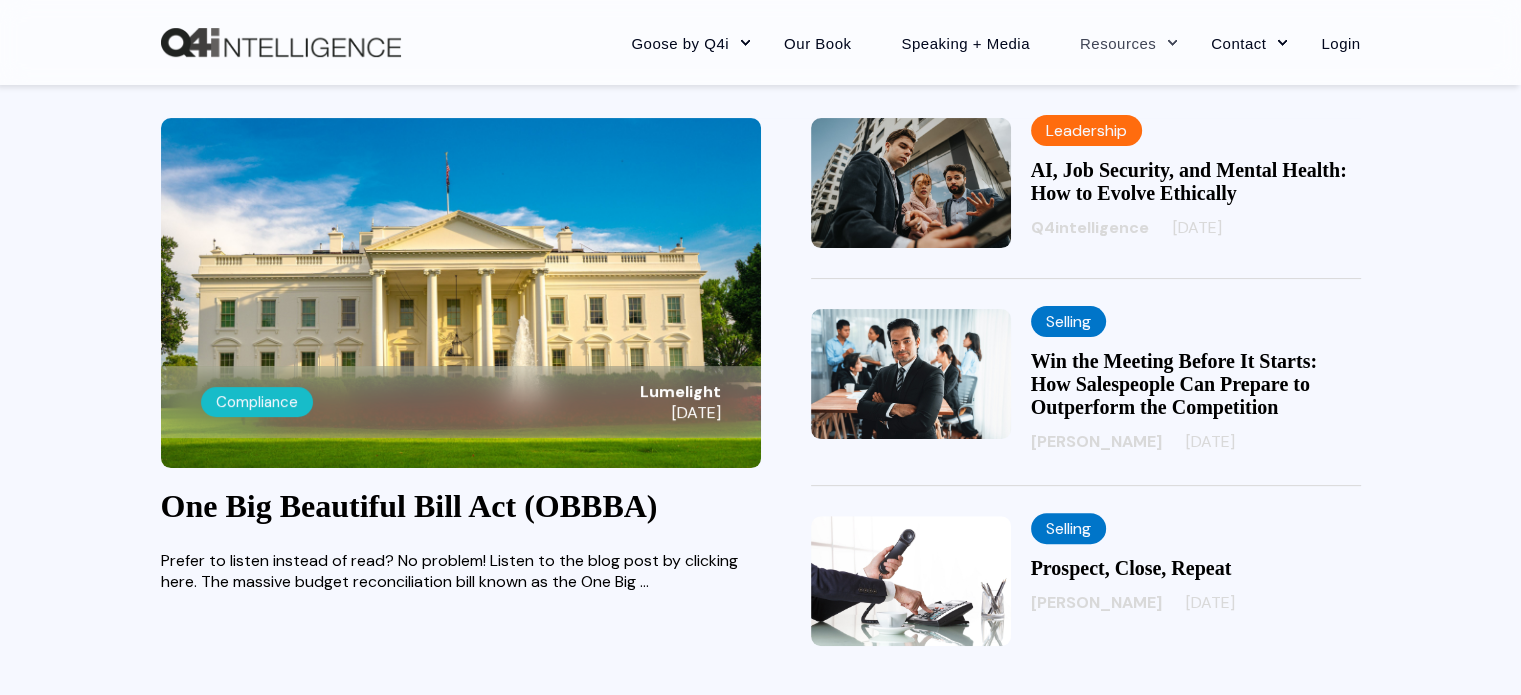 scroll, scrollTop: 448, scrollLeft: 0, axis: vertical 